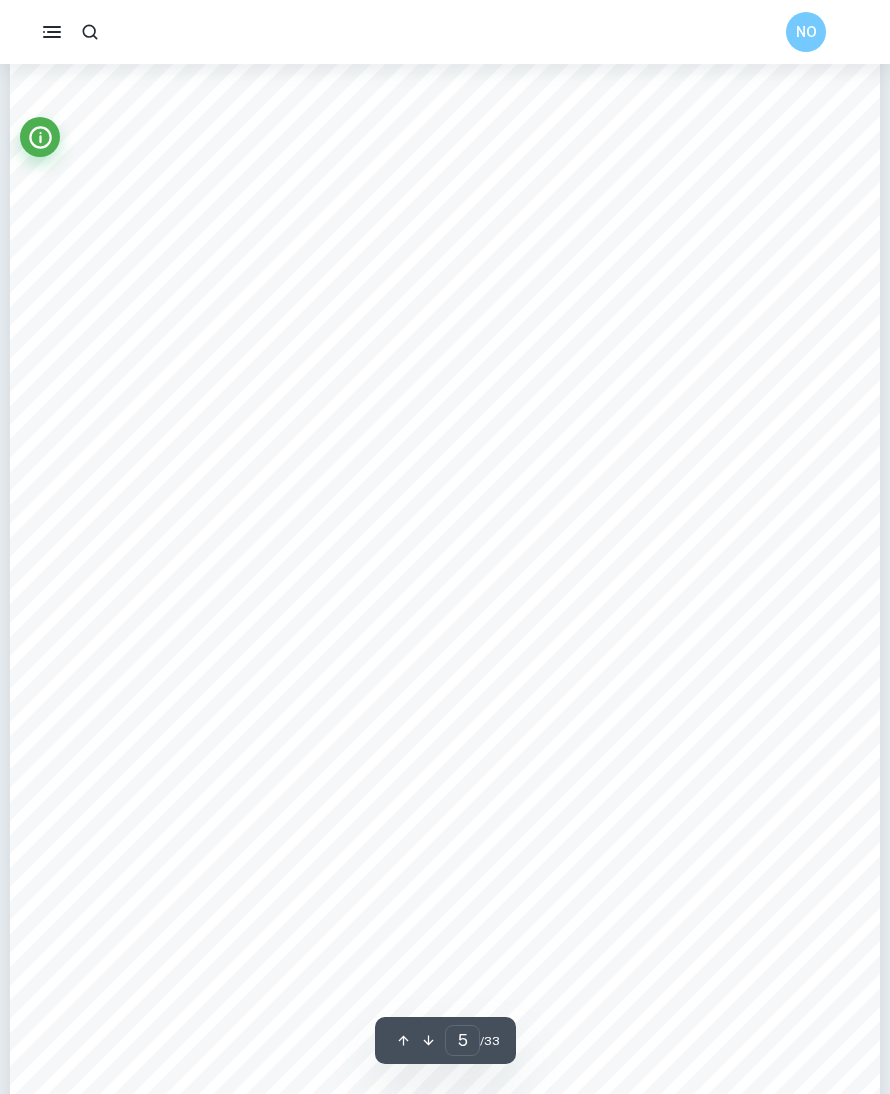 scroll, scrollTop: 5280, scrollLeft: 0, axis: vertical 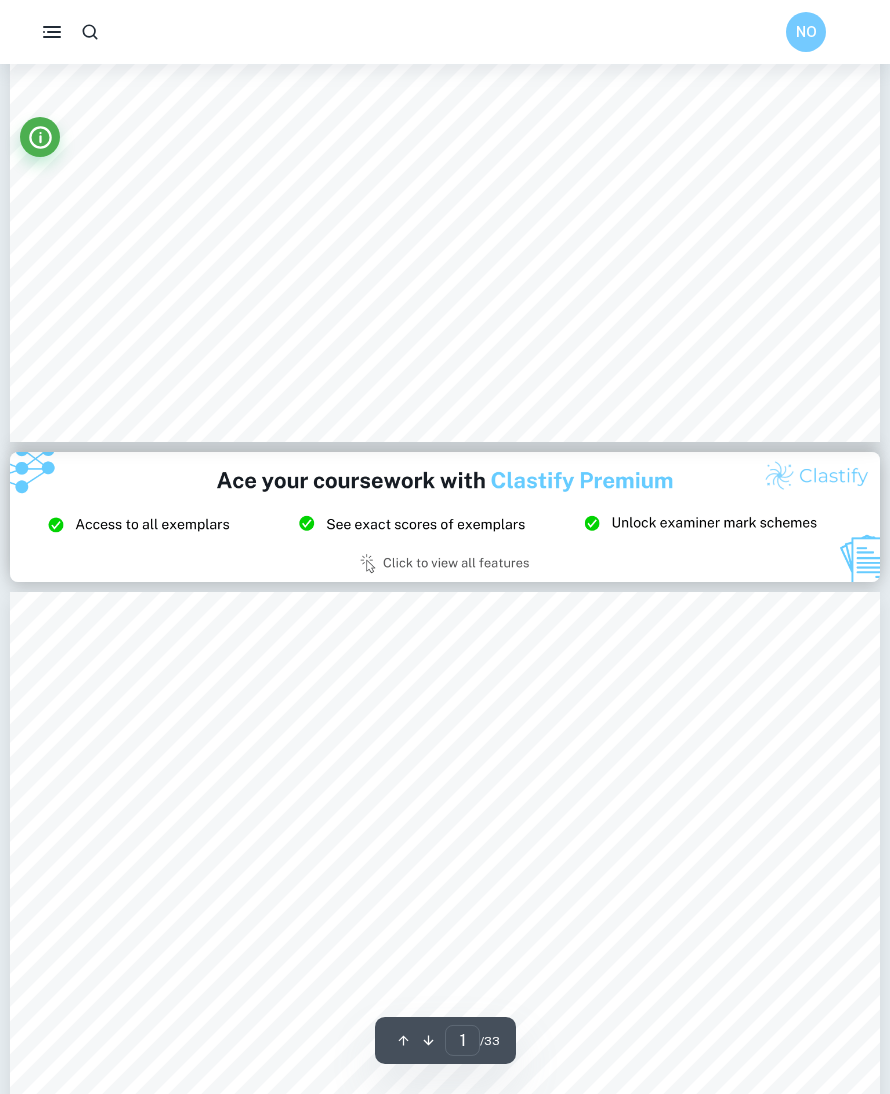 type on "2" 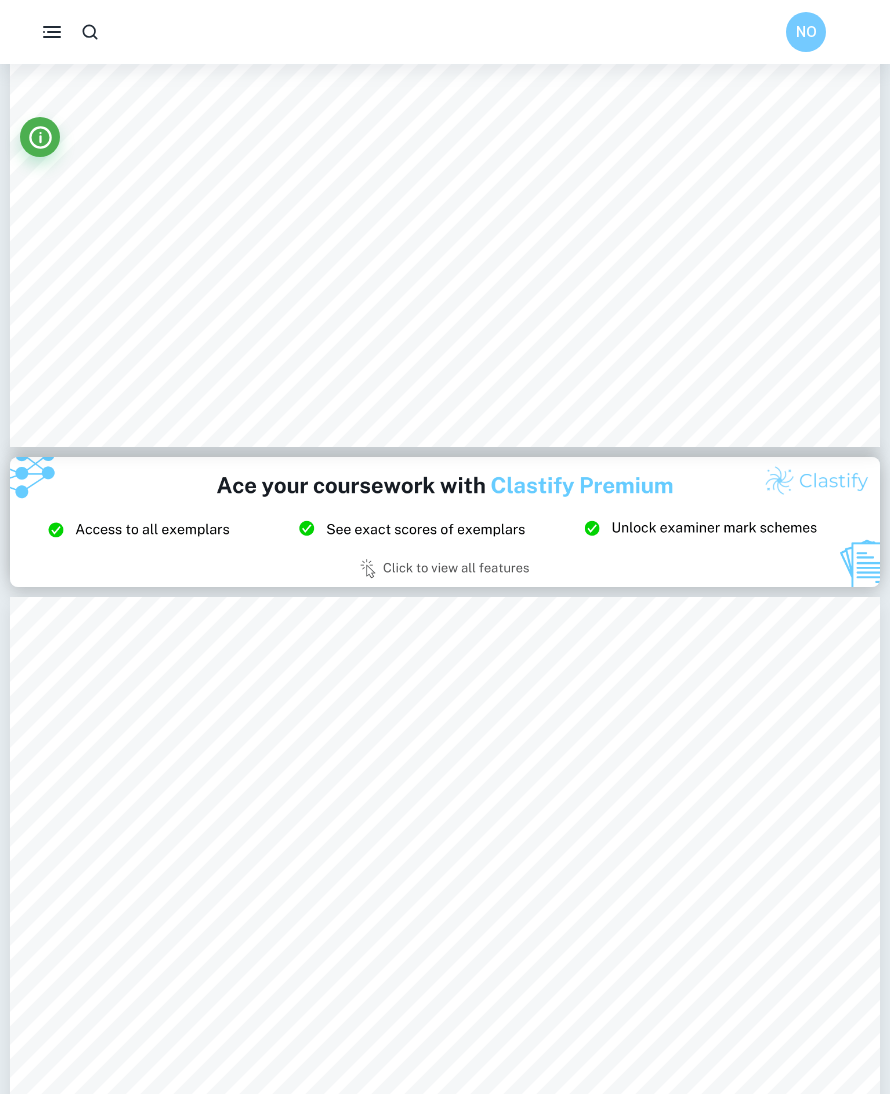 scroll, scrollTop: 2245, scrollLeft: 0, axis: vertical 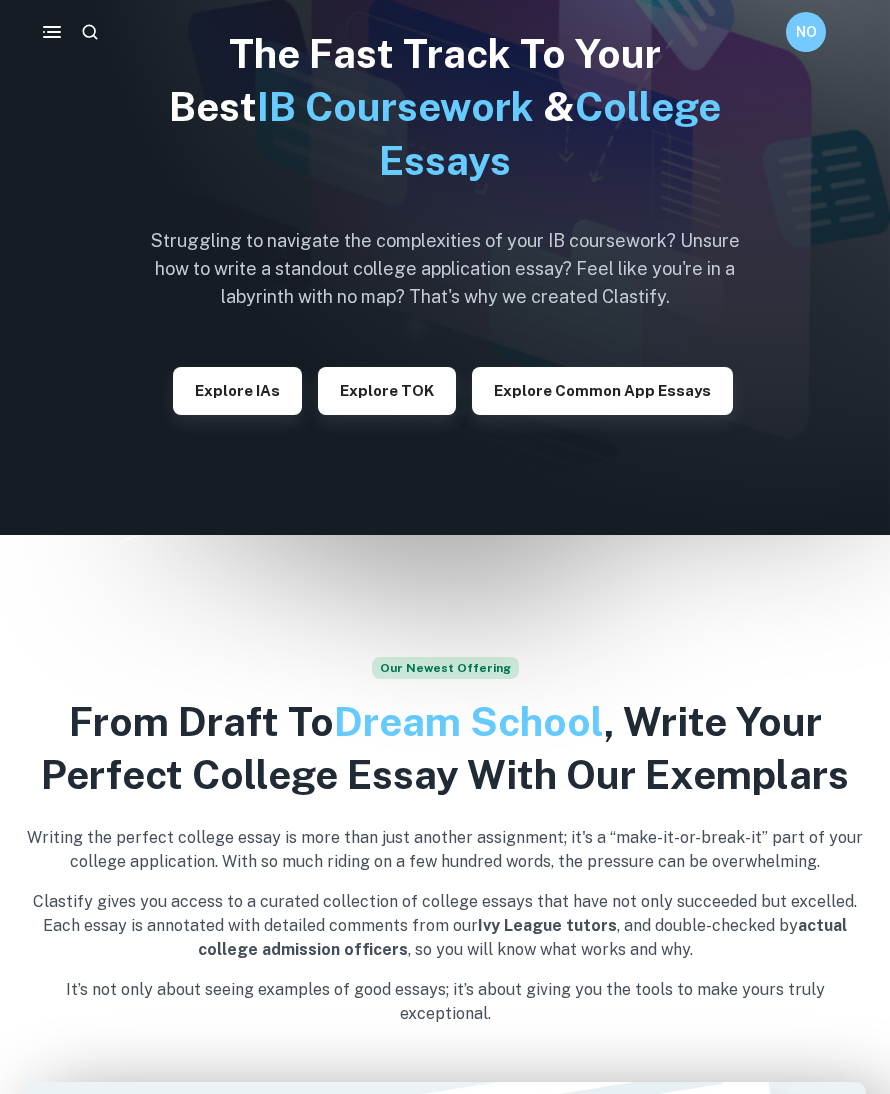 click on "Explore IAs" at bounding box center [237, 391] 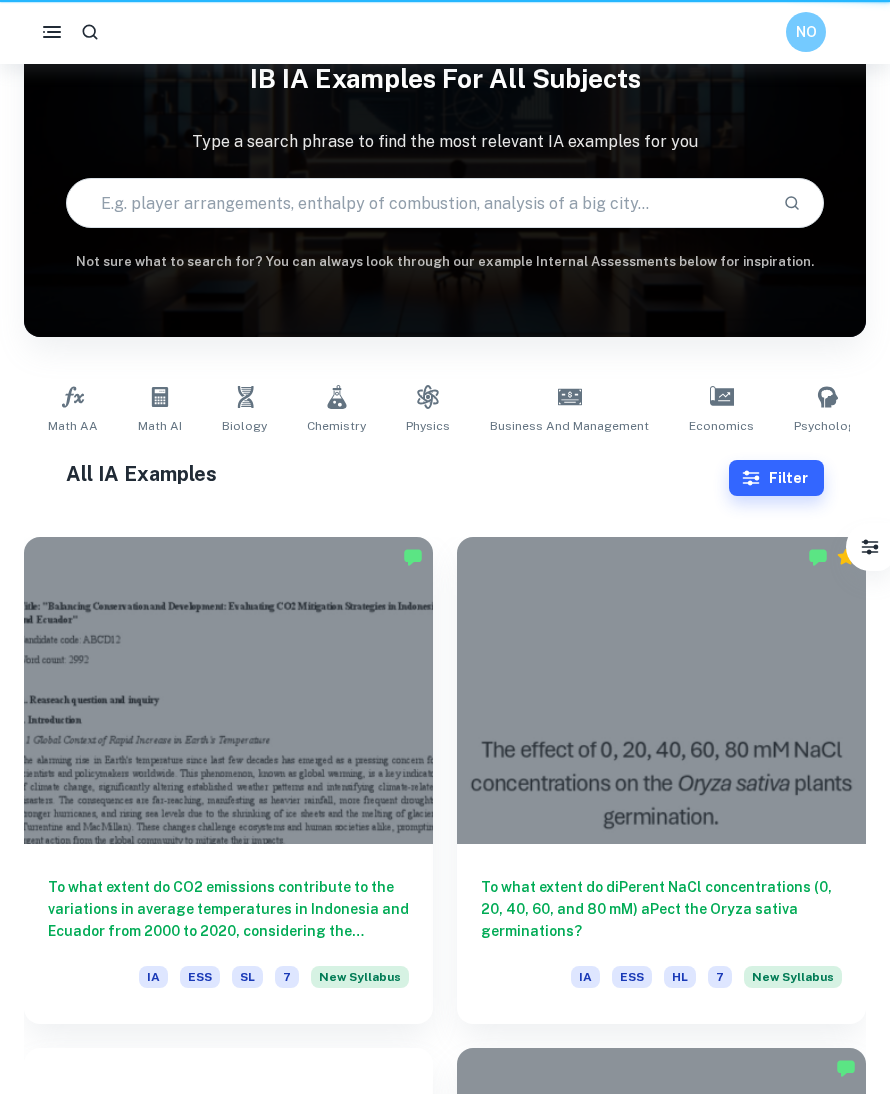 scroll, scrollTop: 0, scrollLeft: 0, axis: both 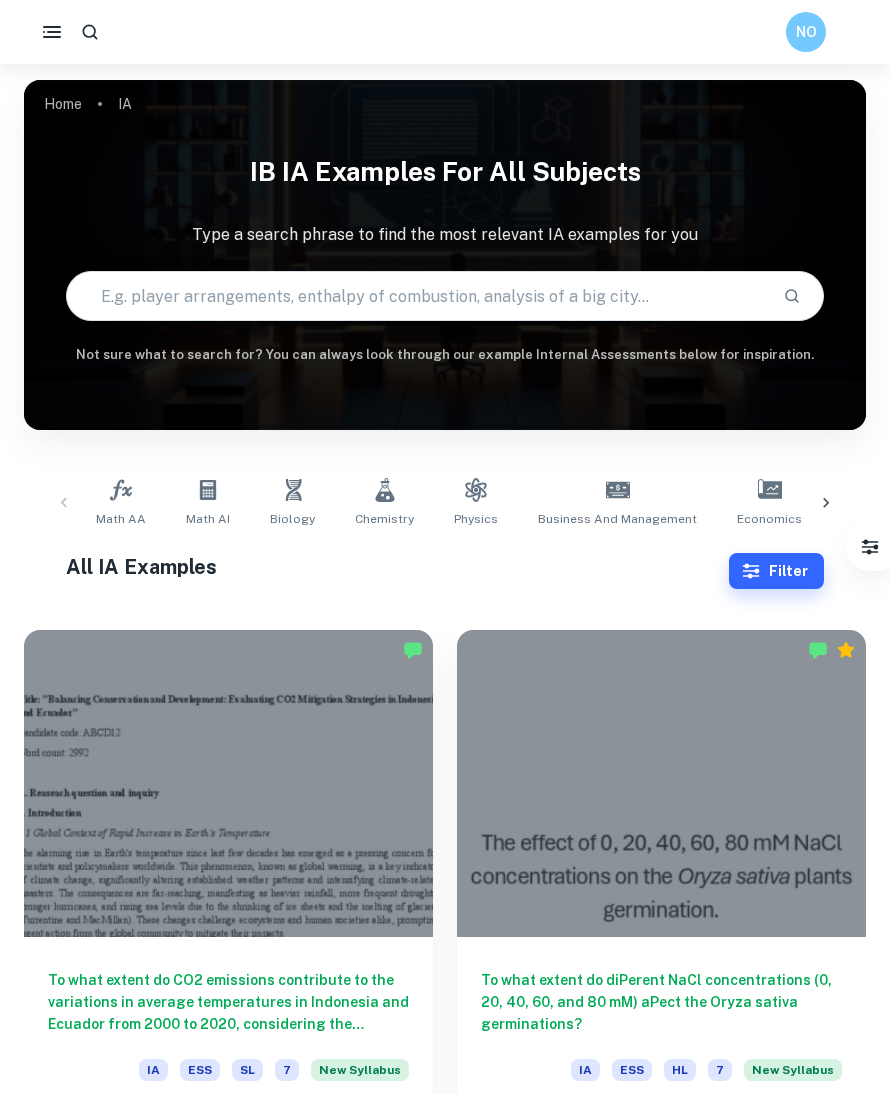 click 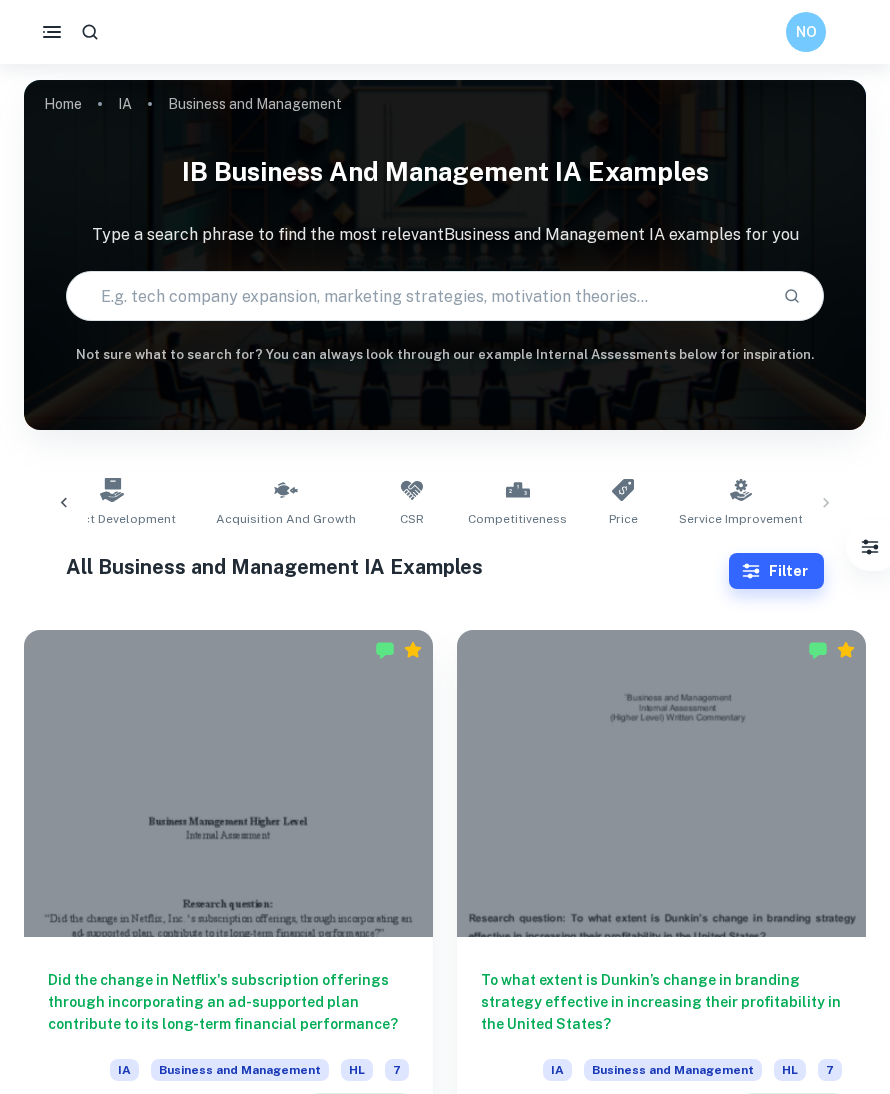 click on "Creativity Ethics Sustainability Change Market Penetration Brand Image Customer Satisfaction Advertising Sales Marketing E-commerce Corporate Profitability Human Resources Business Expansion Franchising Joint Ventures Stakeholder Conflicts Globalization Product Development Acquisition and Growth CSR Competitiveness Price Service Improvement Innovation" at bounding box center [445, 503] 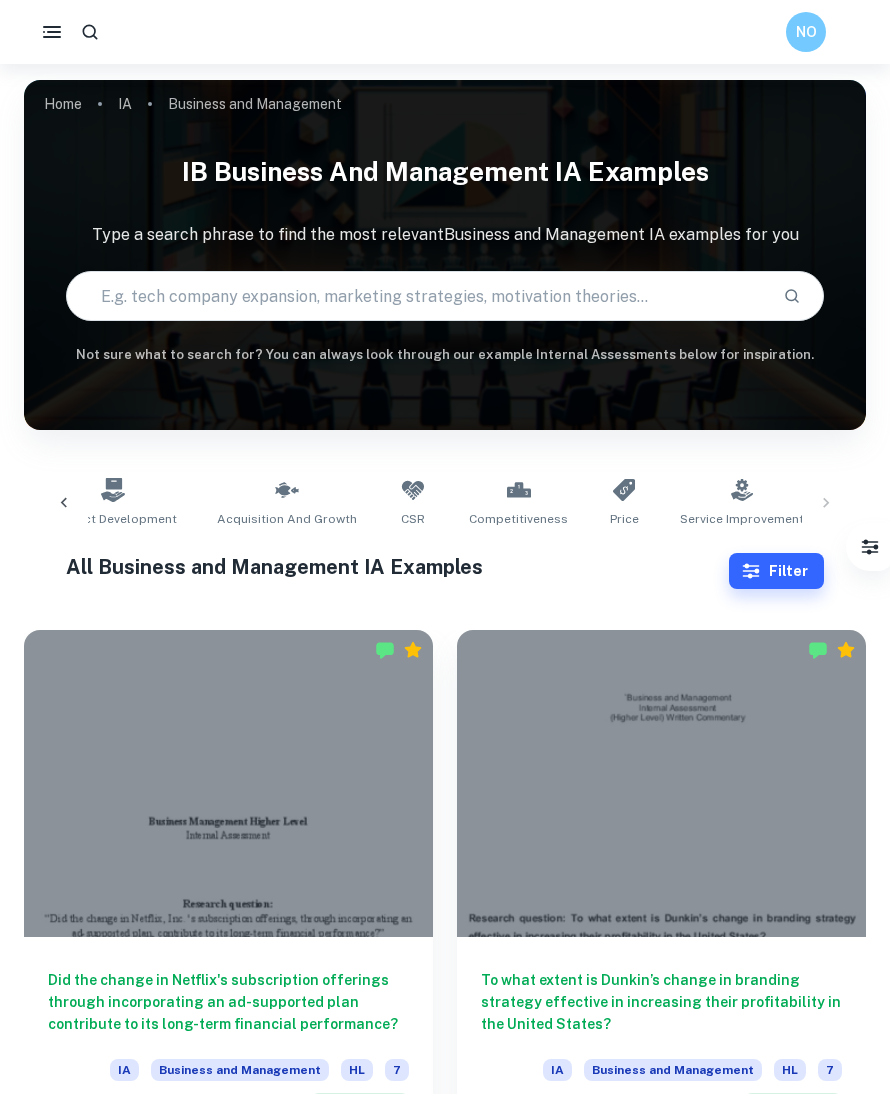 click on "Acquisition and Growth" at bounding box center [287, 503] 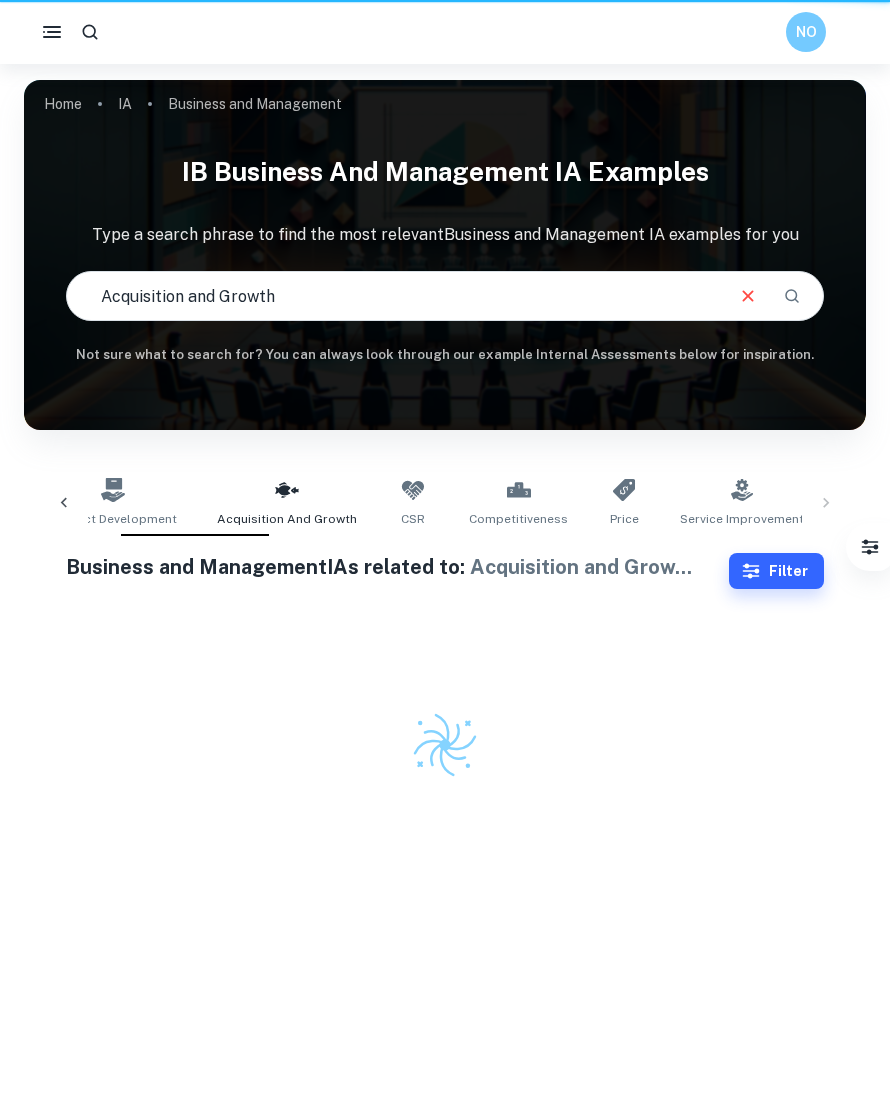 type on "Acquisition and Growth" 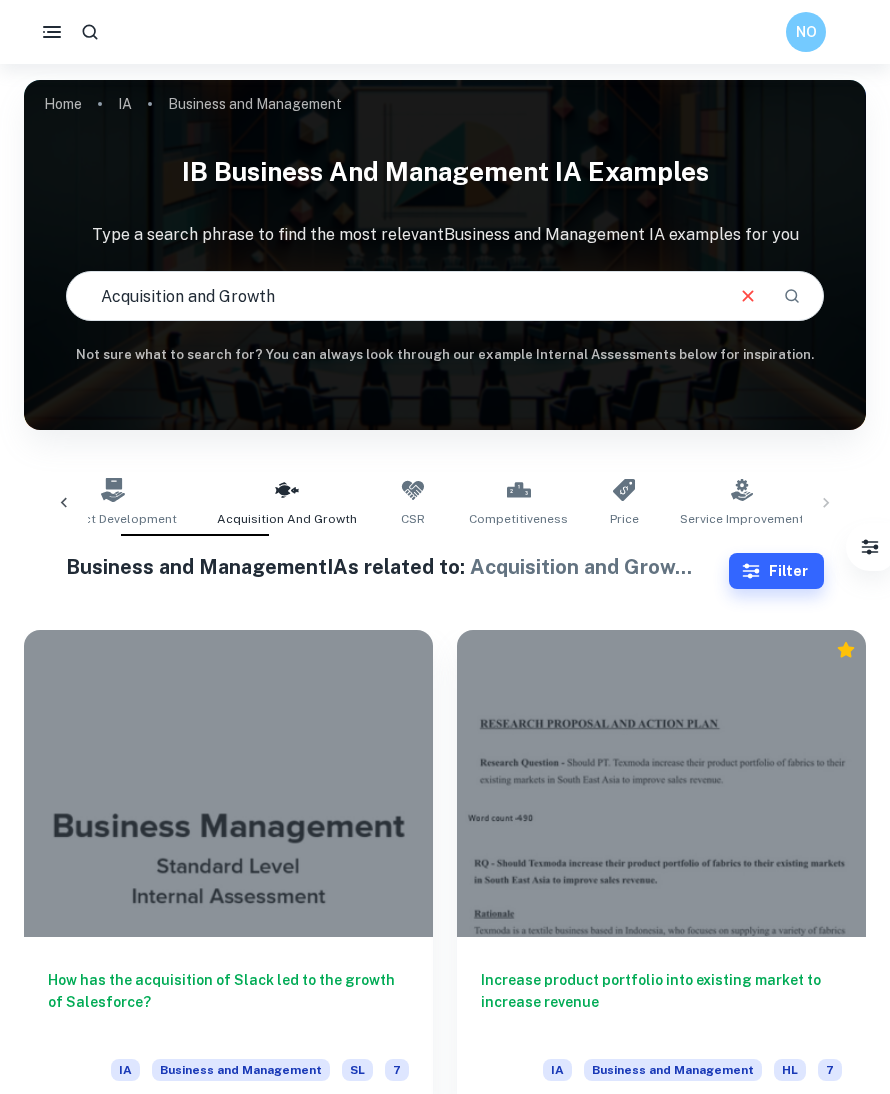 click on "Filter" at bounding box center (776, 571) 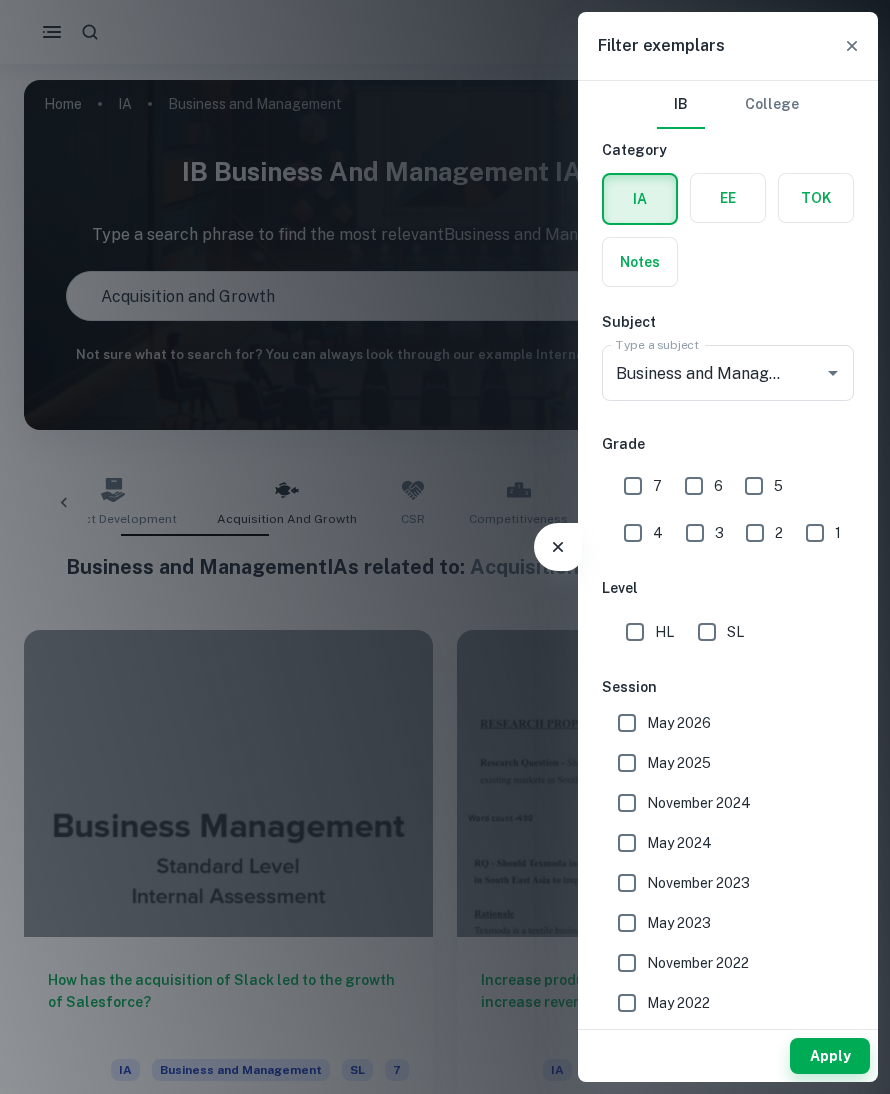 click on "SL" at bounding box center (707, 632) 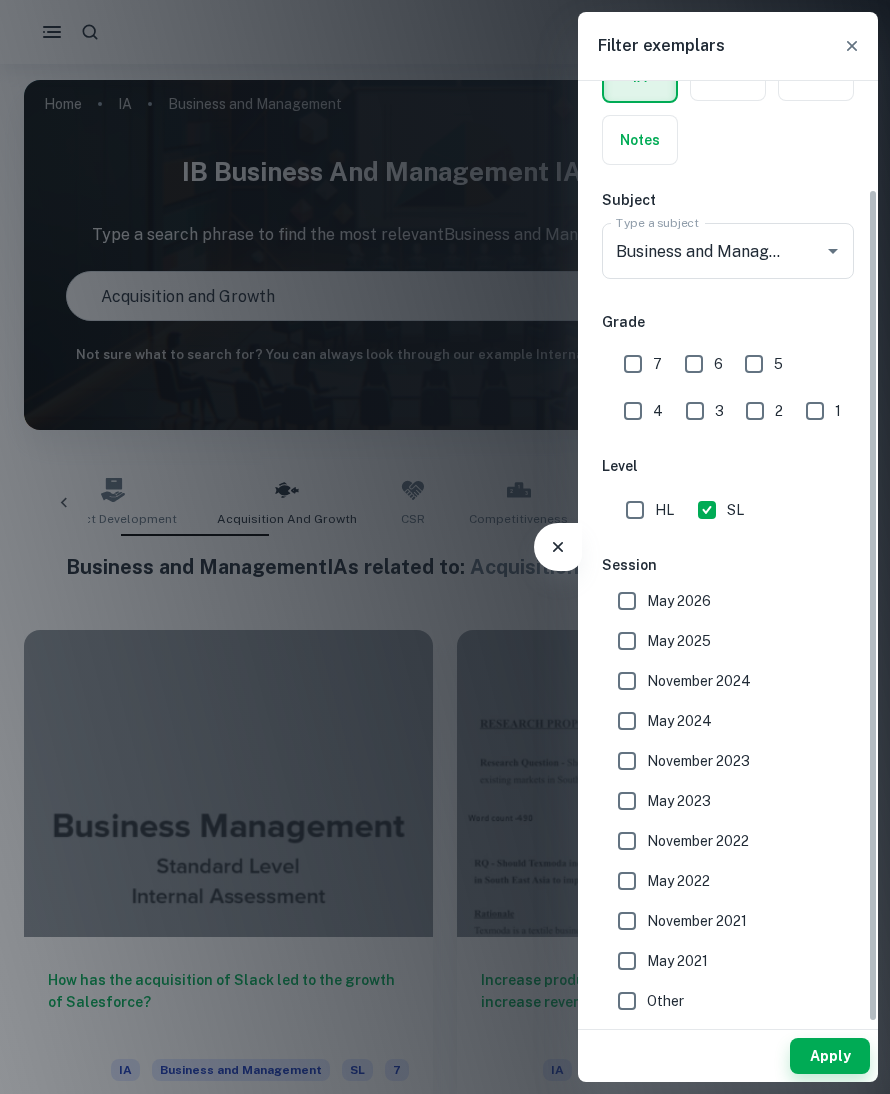 scroll, scrollTop: 121, scrollLeft: 0, axis: vertical 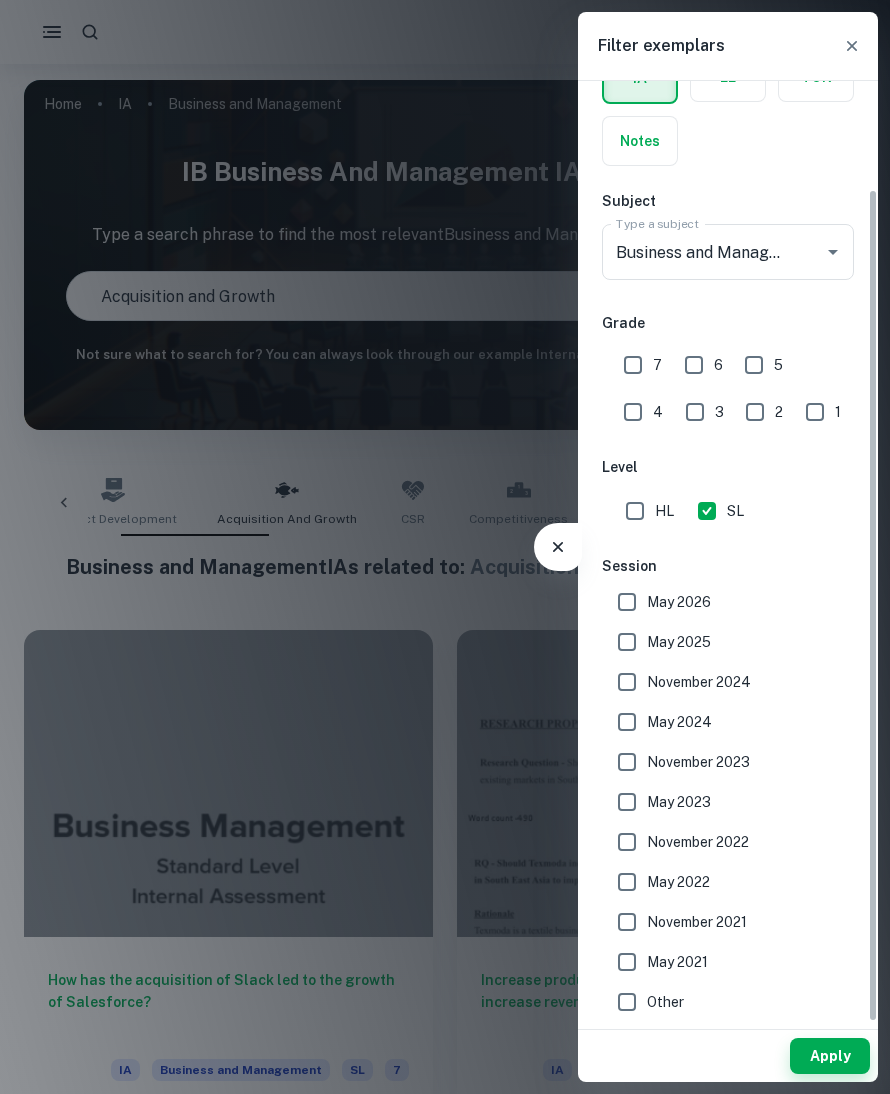 click on "Apply" at bounding box center (830, 1056) 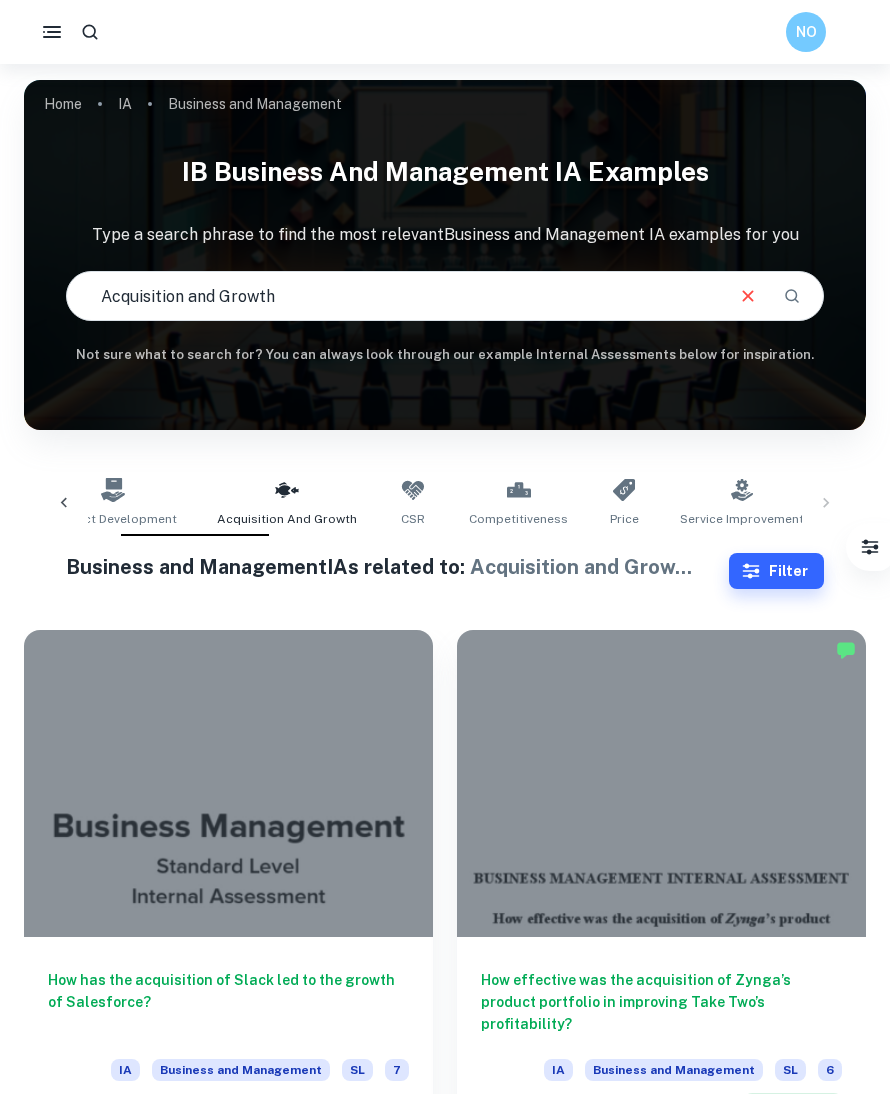 scroll, scrollTop: 416, scrollLeft: 0, axis: vertical 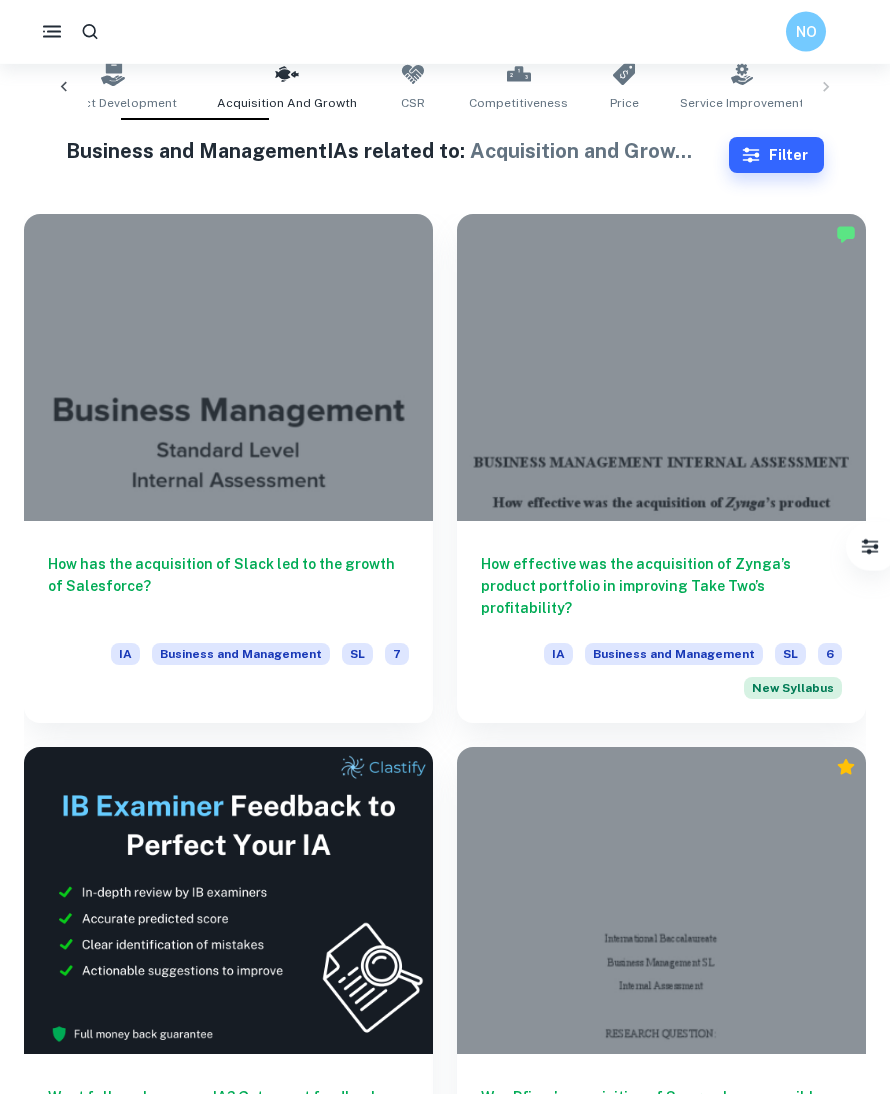 click at bounding box center [228, 367] 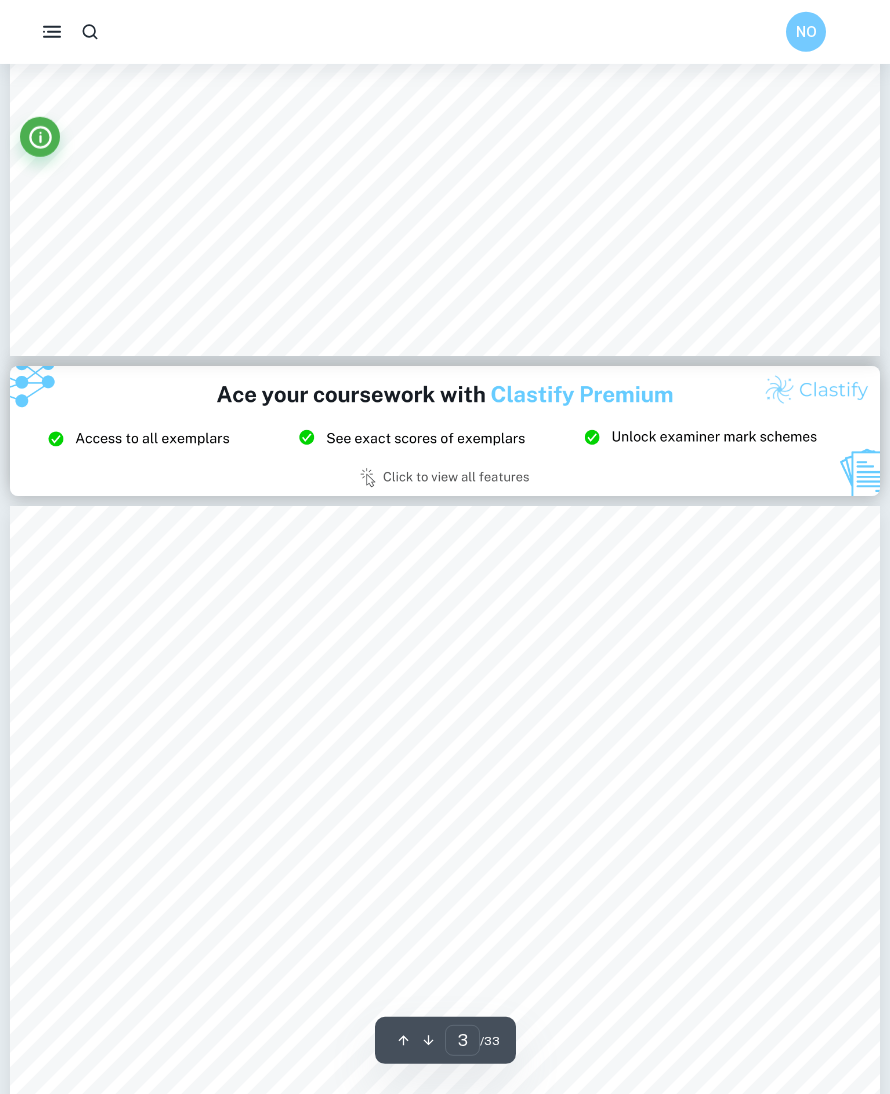scroll, scrollTop: 2433, scrollLeft: 0, axis: vertical 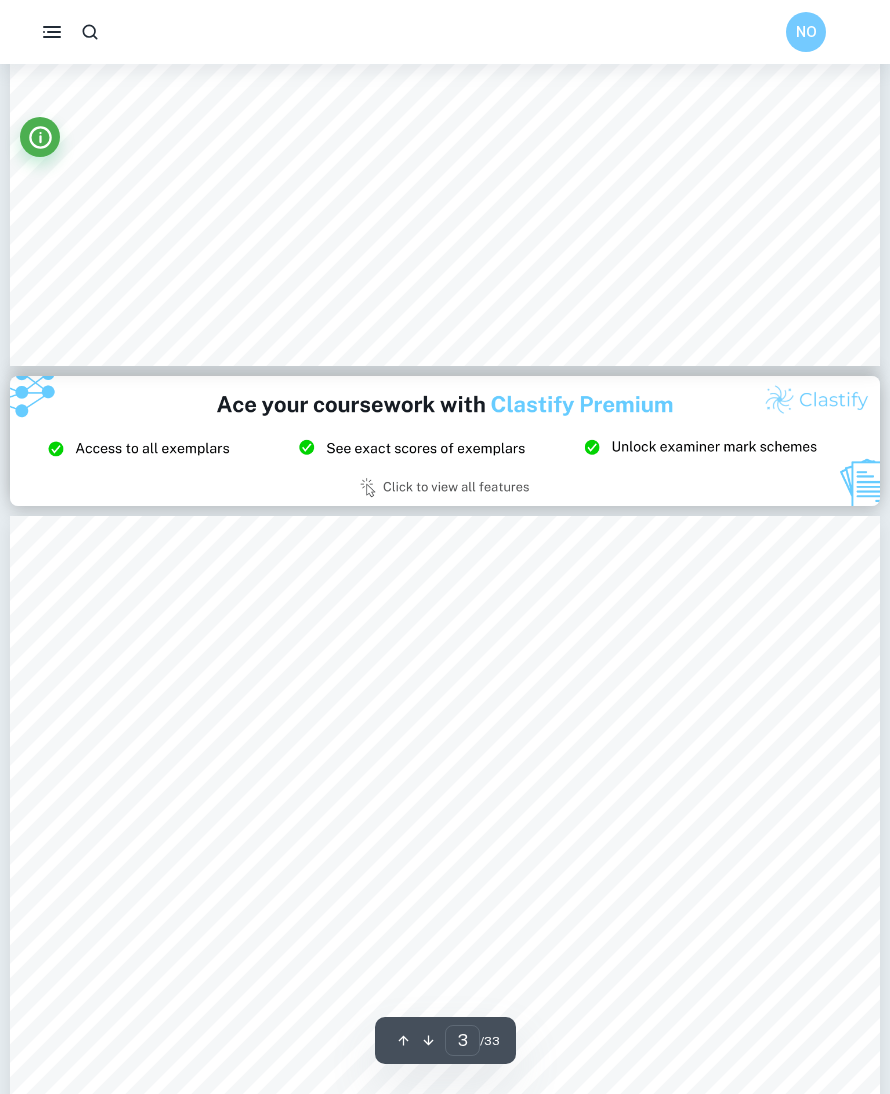 type on "2" 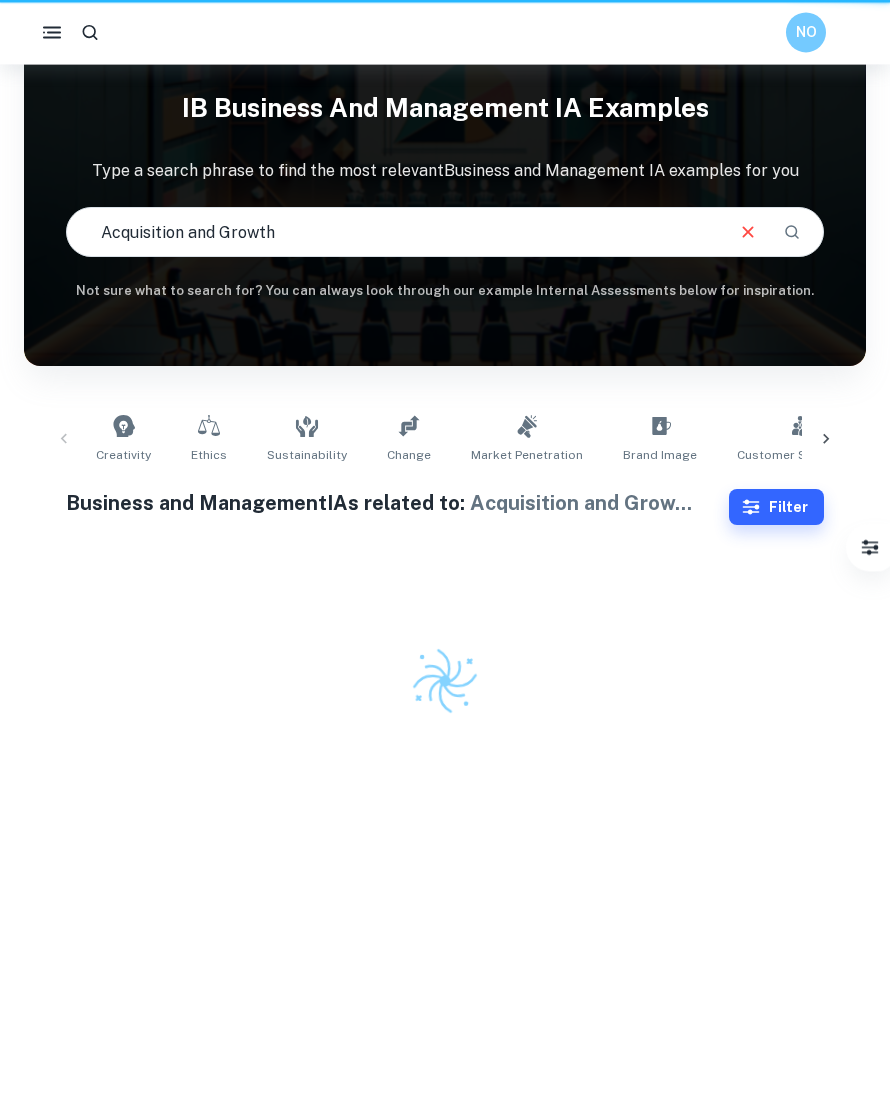 scroll, scrollTop: 59, scrollLeft: 0, axis: vertical 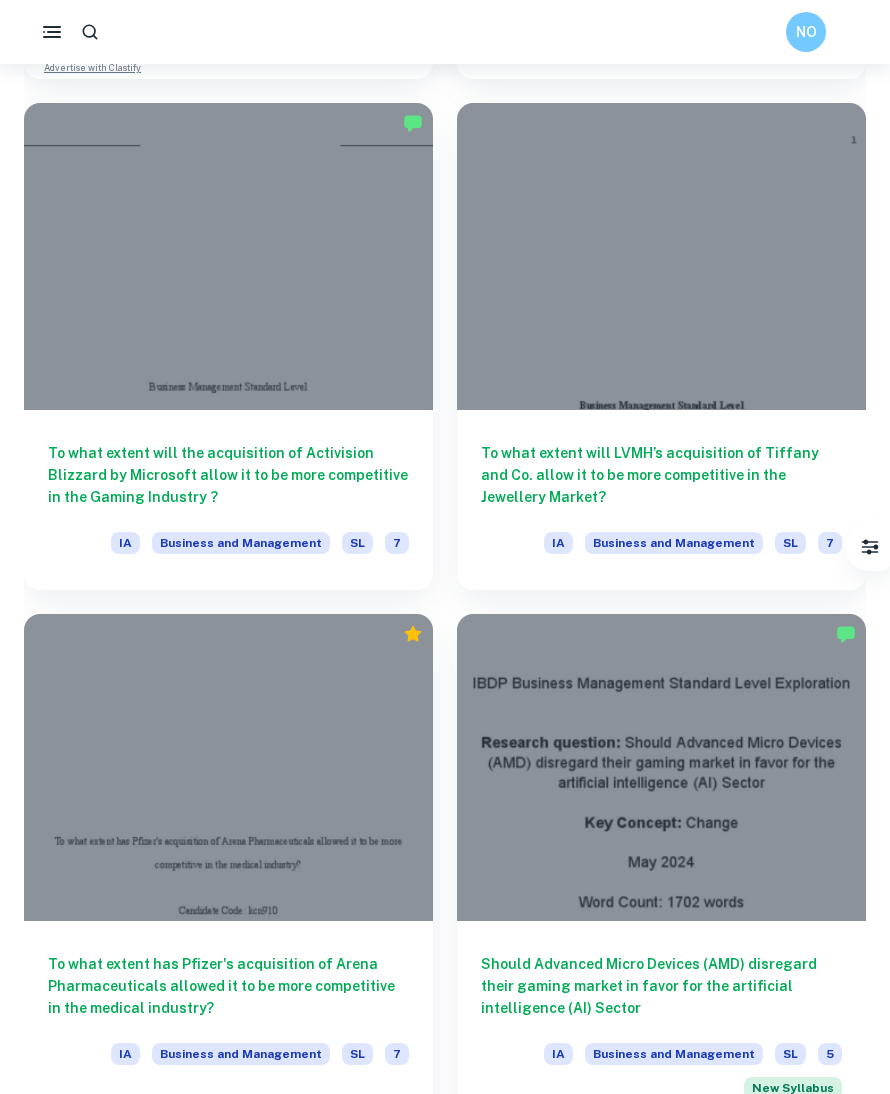 click at bounding box center [661, 256] 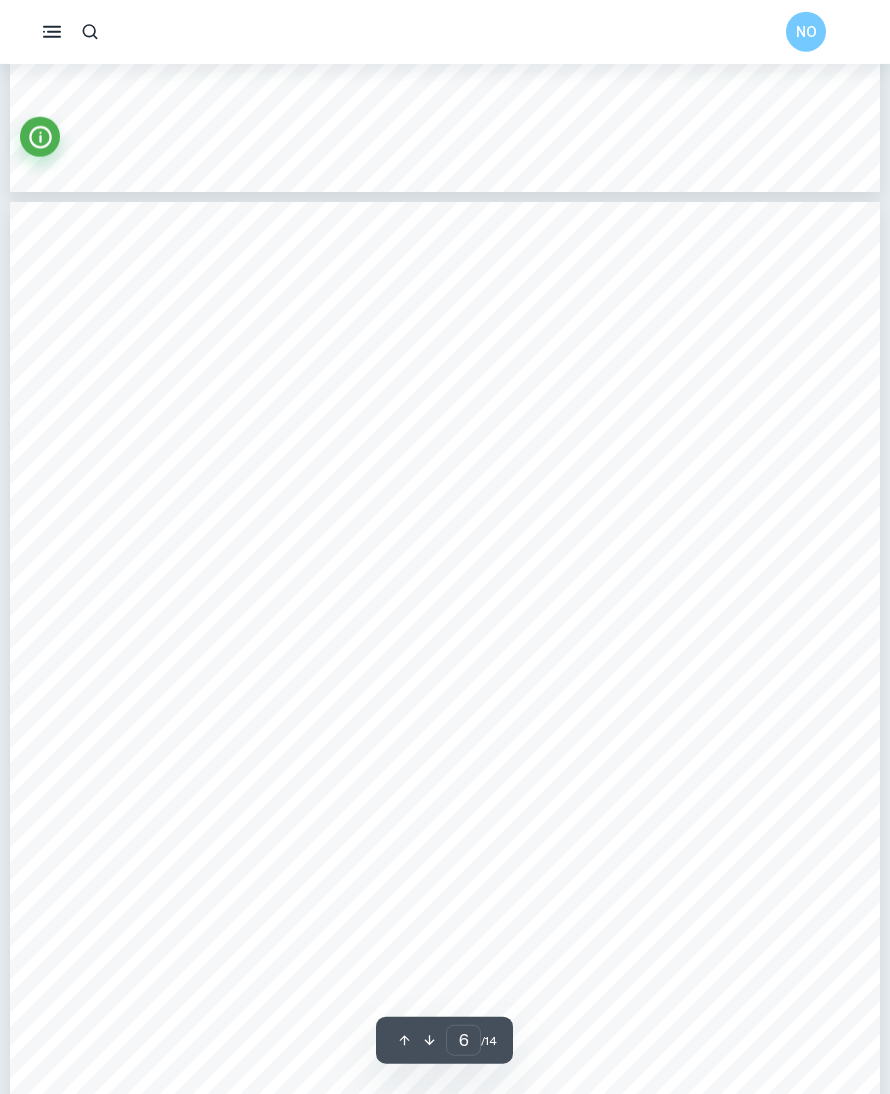 scroll, scrollTop: 5840, scrollLeft: 0, axis: vertical 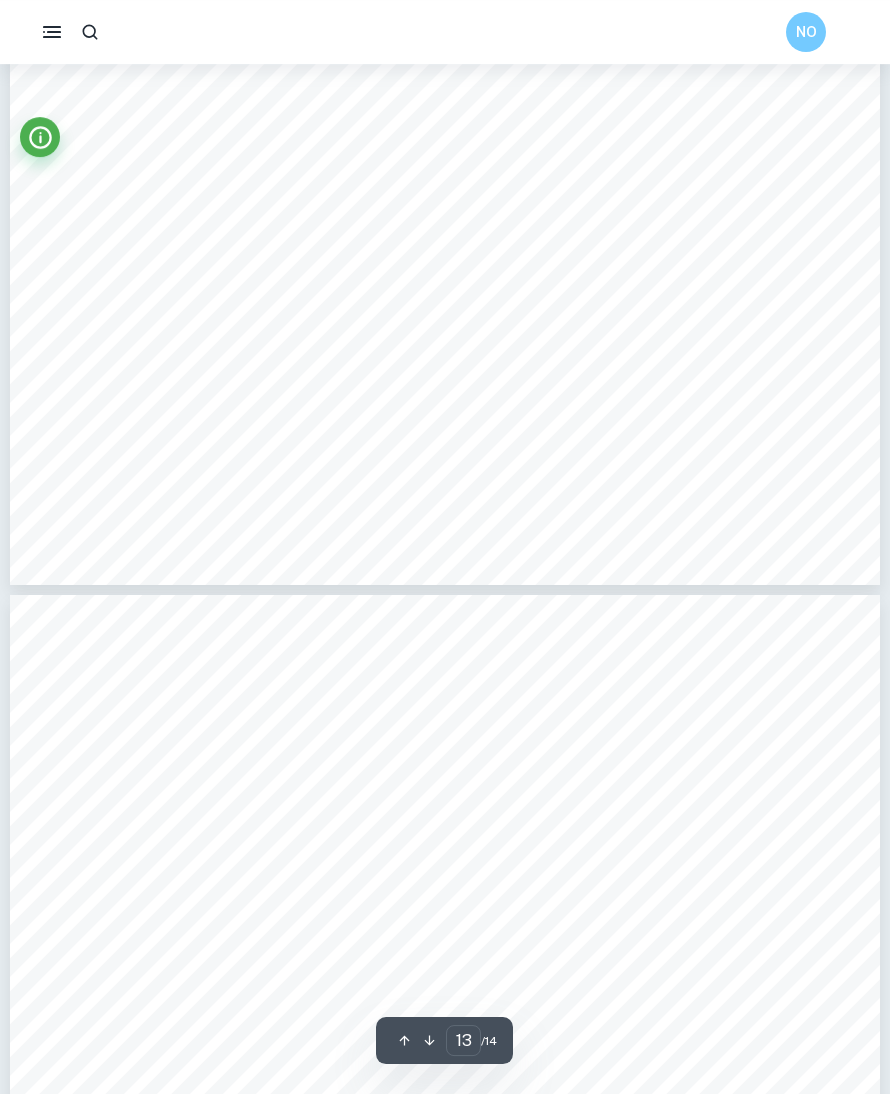 type on "14" 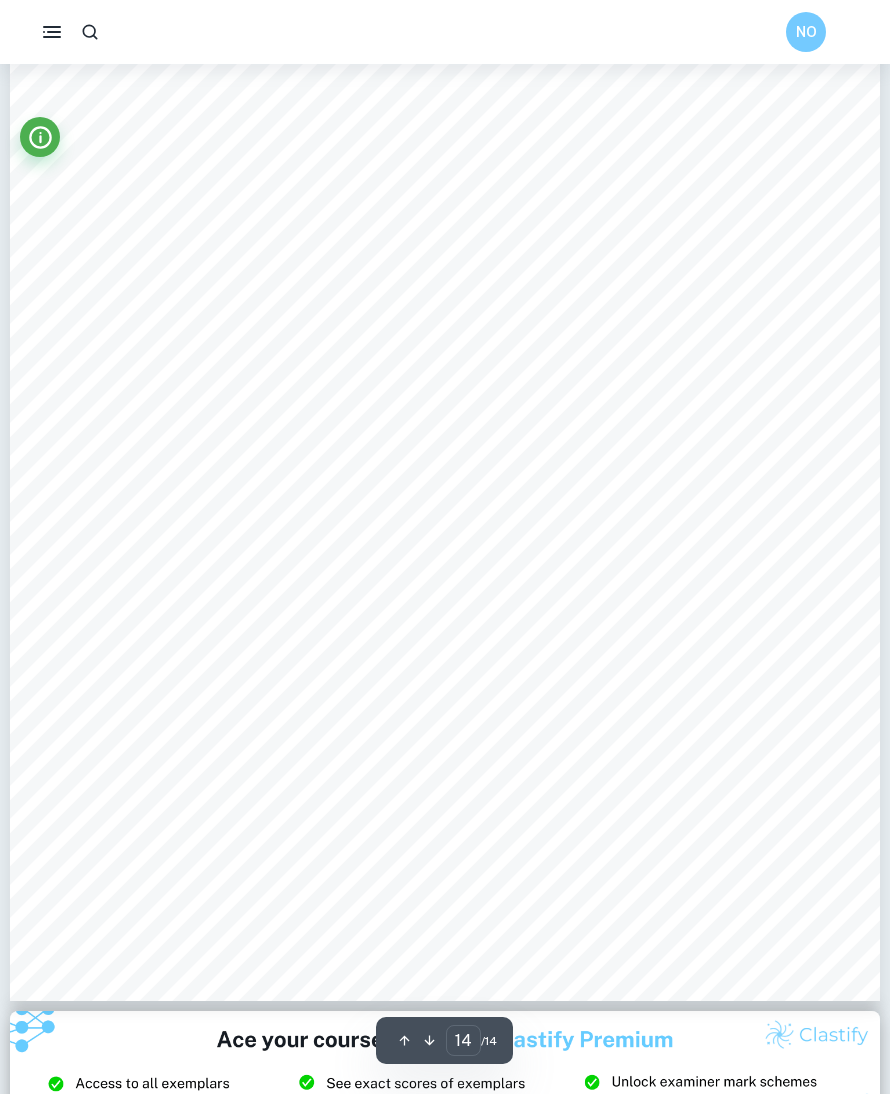 scroll, scrollTop: 15385, scrollLeft: 0, axis: vertical 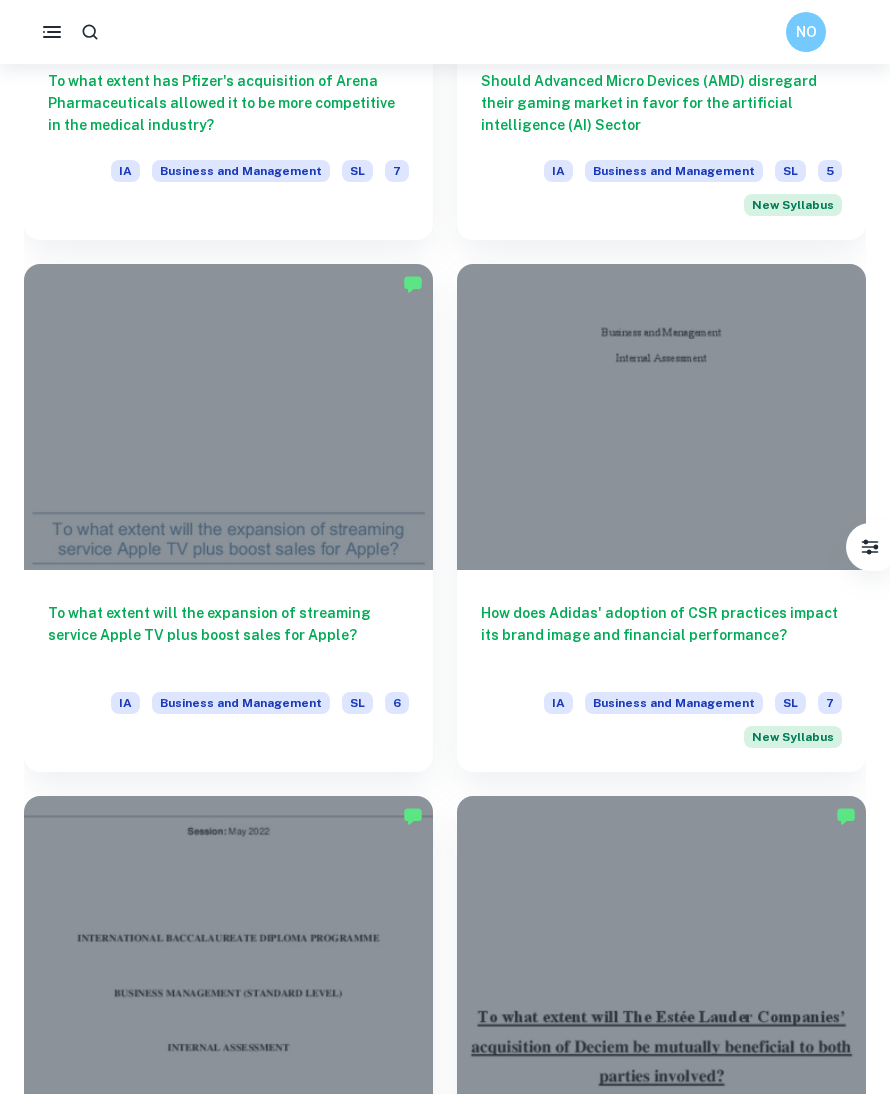 click at bounding box center [661, 417] 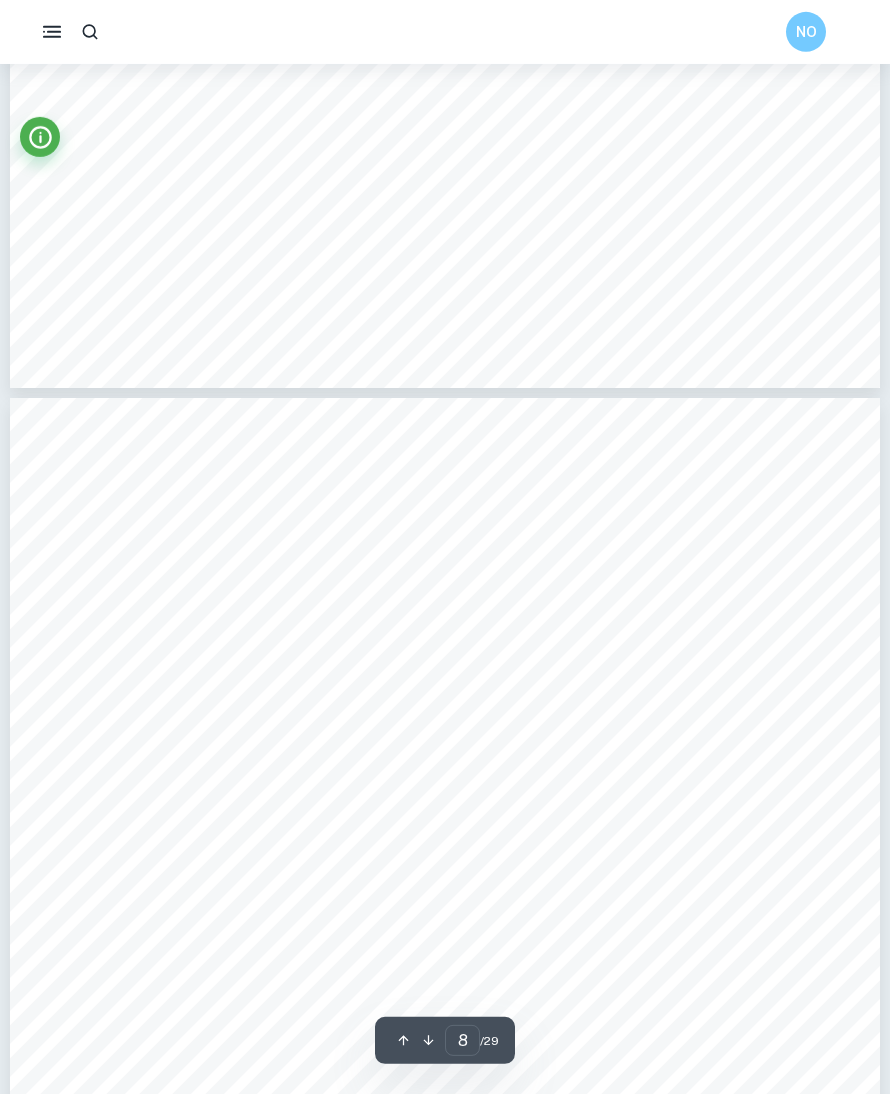 scroll, scrollTop: 8641, scrollLeft: 0, axis: vertical 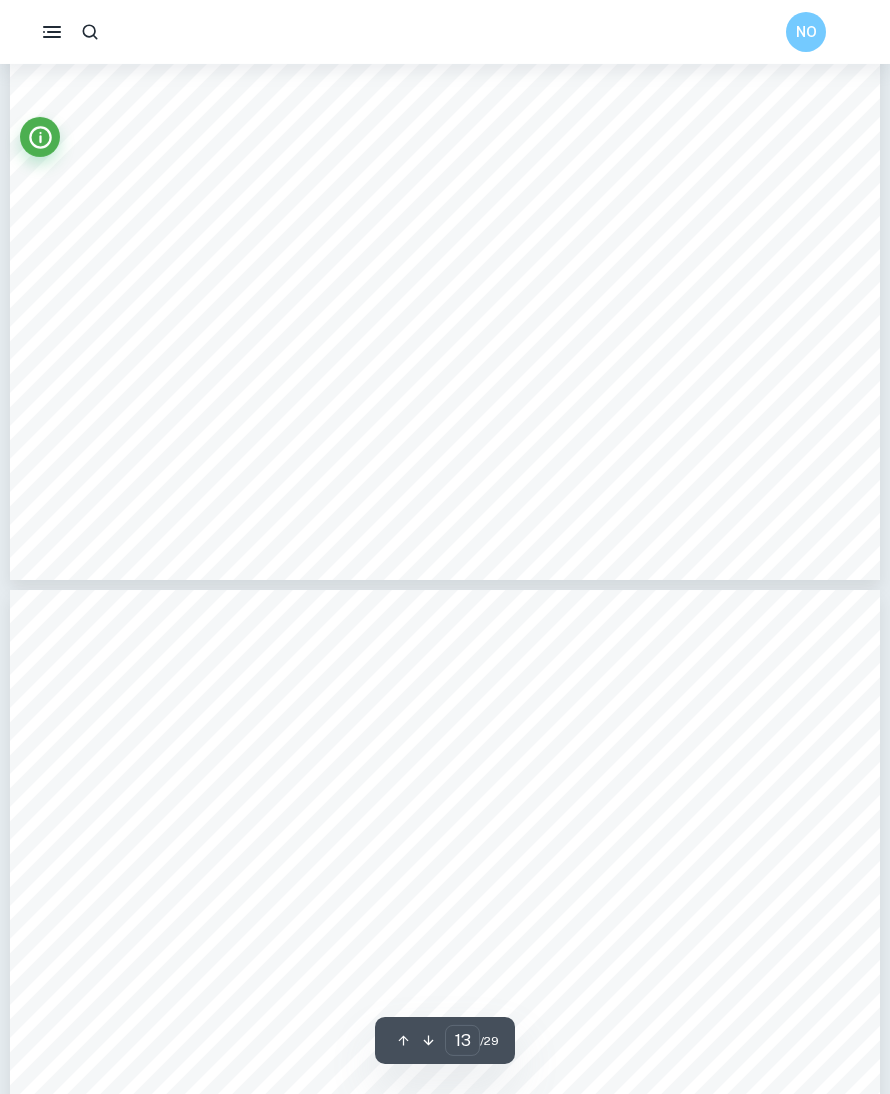 type on "14" 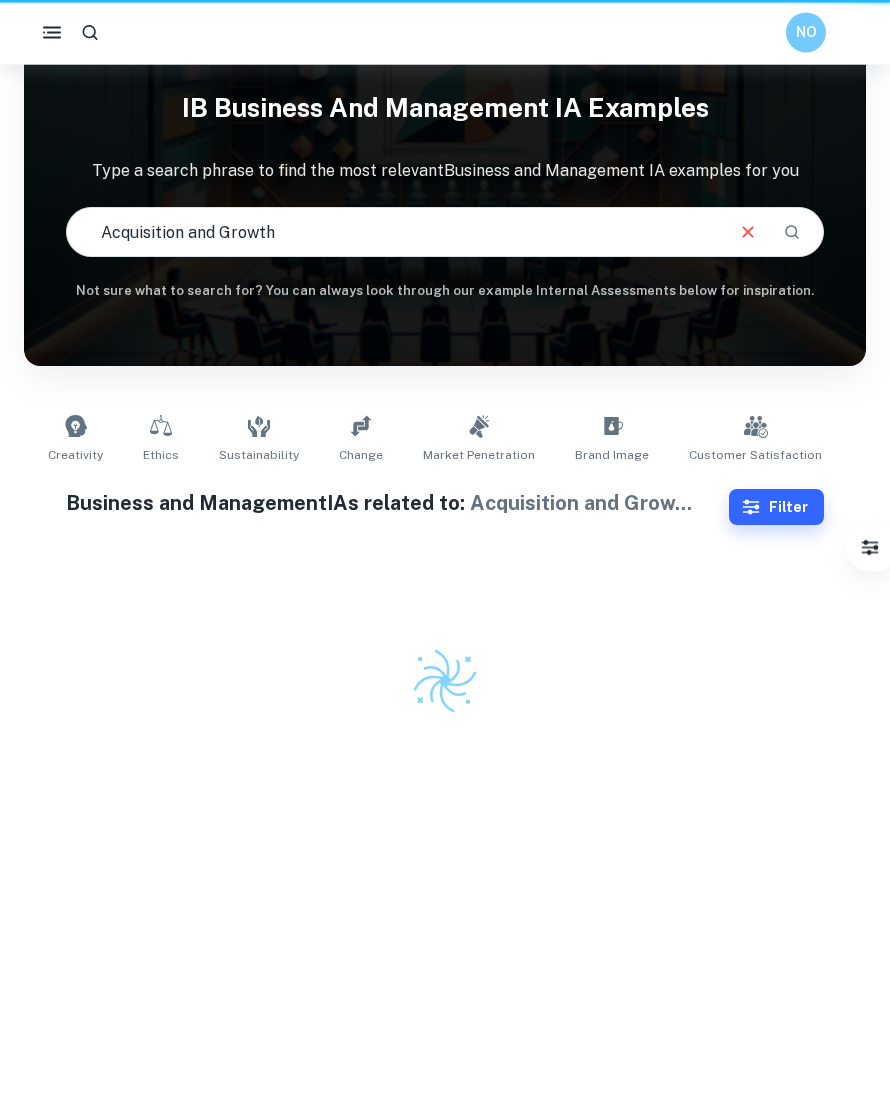scroll, scrollTop: 62, scrollLeft: 0, axis: vertical 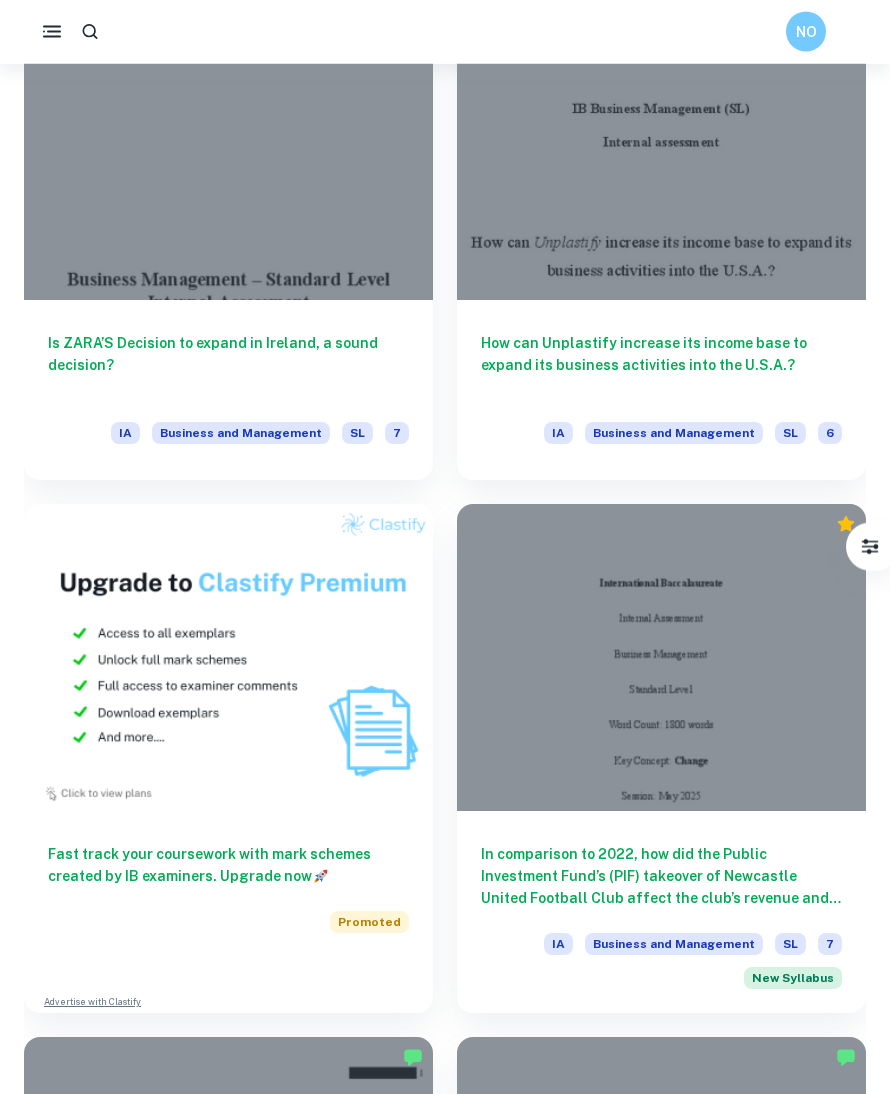 click at bounding box center [661, 657] 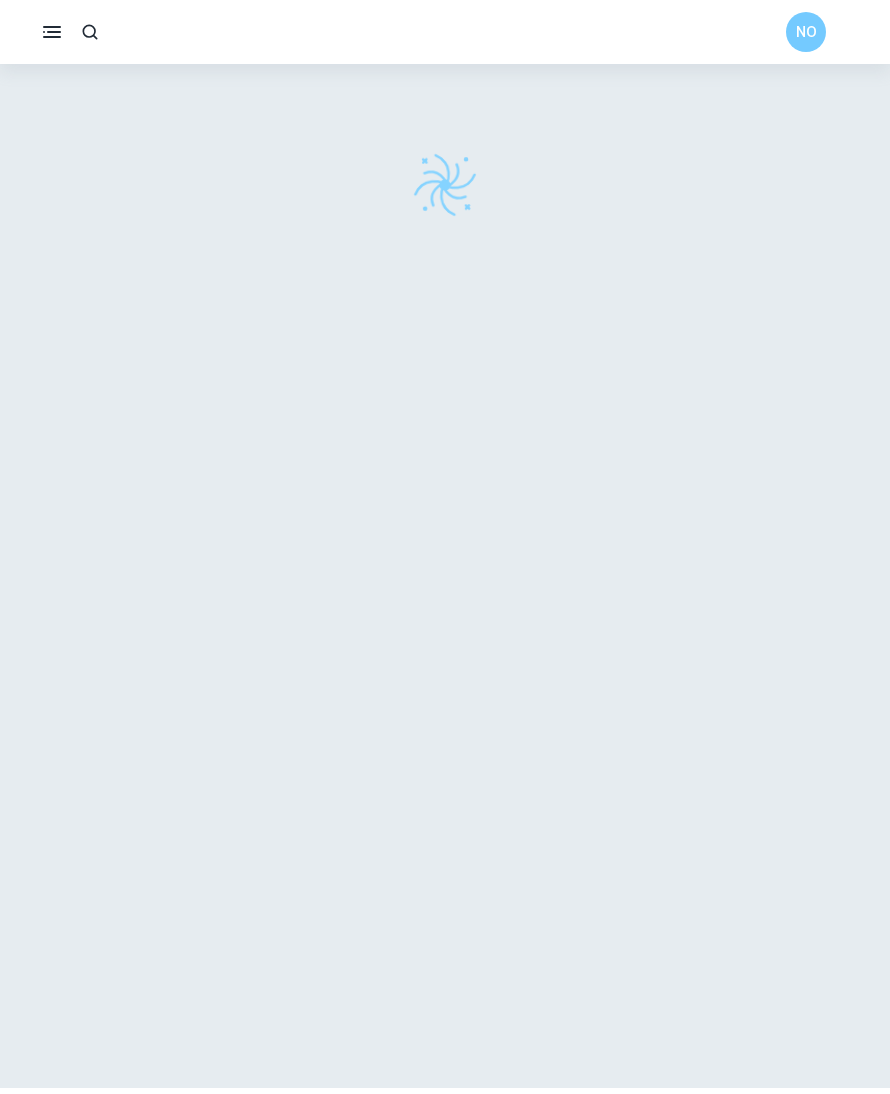 scroll, scrollTop: 0, scrollLeft: 0, axis: both 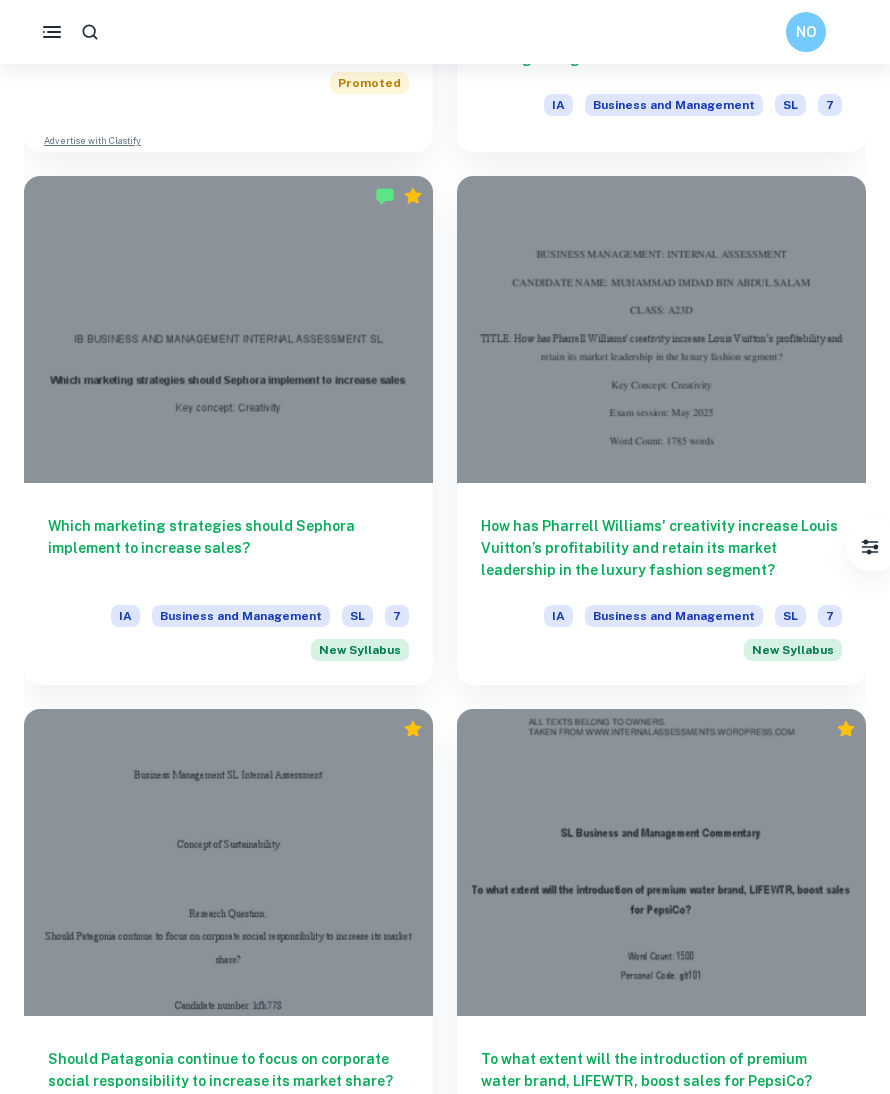 click on "How has Pharrell Williams' creativity increase Louis Vuitton’s profitability and  retain its market leadership in the luxury fashion segment? IA Business and Management SL 7 New Syllabus" at bounding box center (661, 584) 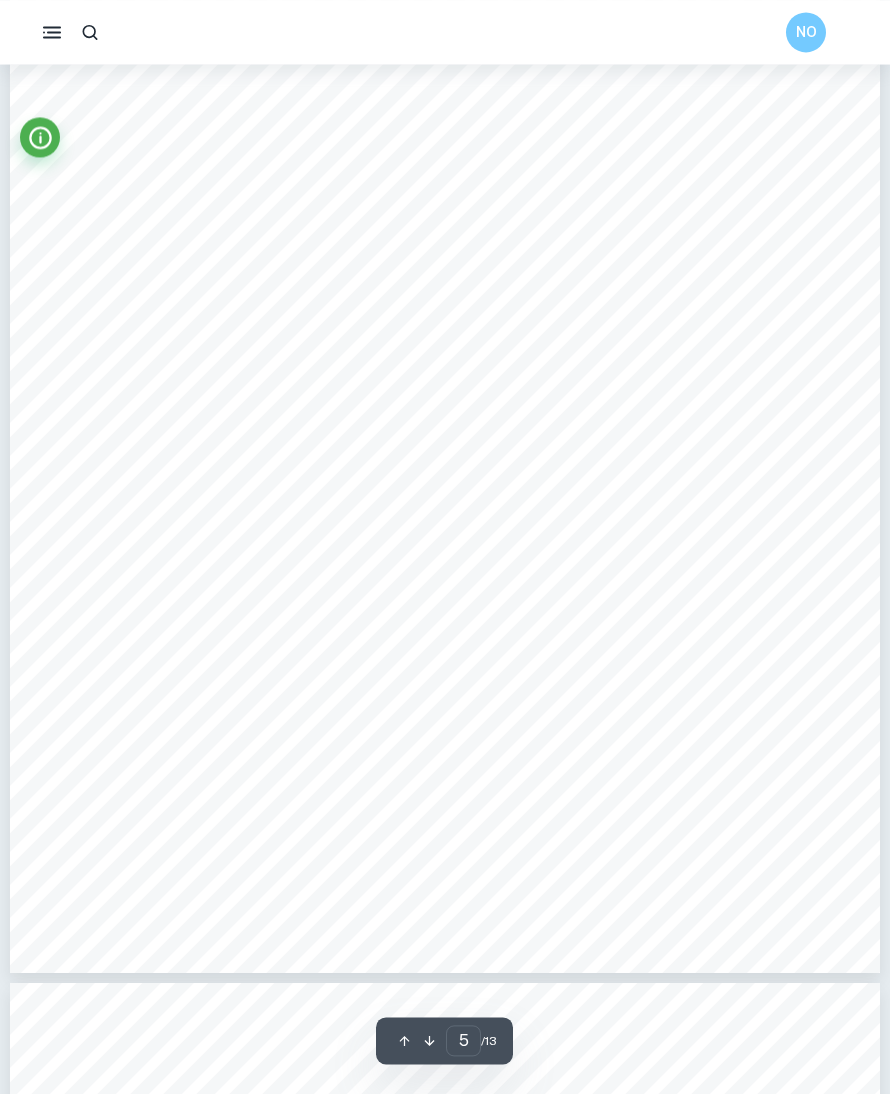 scroll, scrollTop: 5574, scrollLeft: 0, axis: vertical 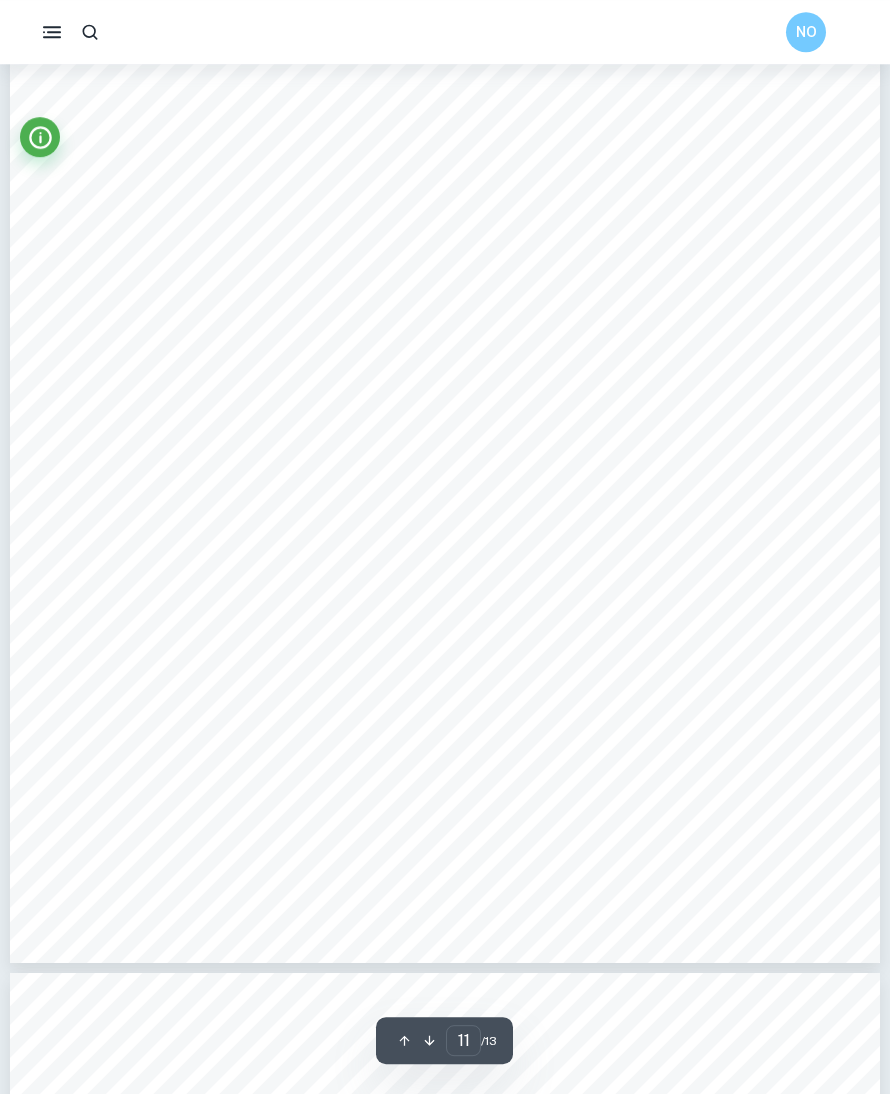 type on "12" 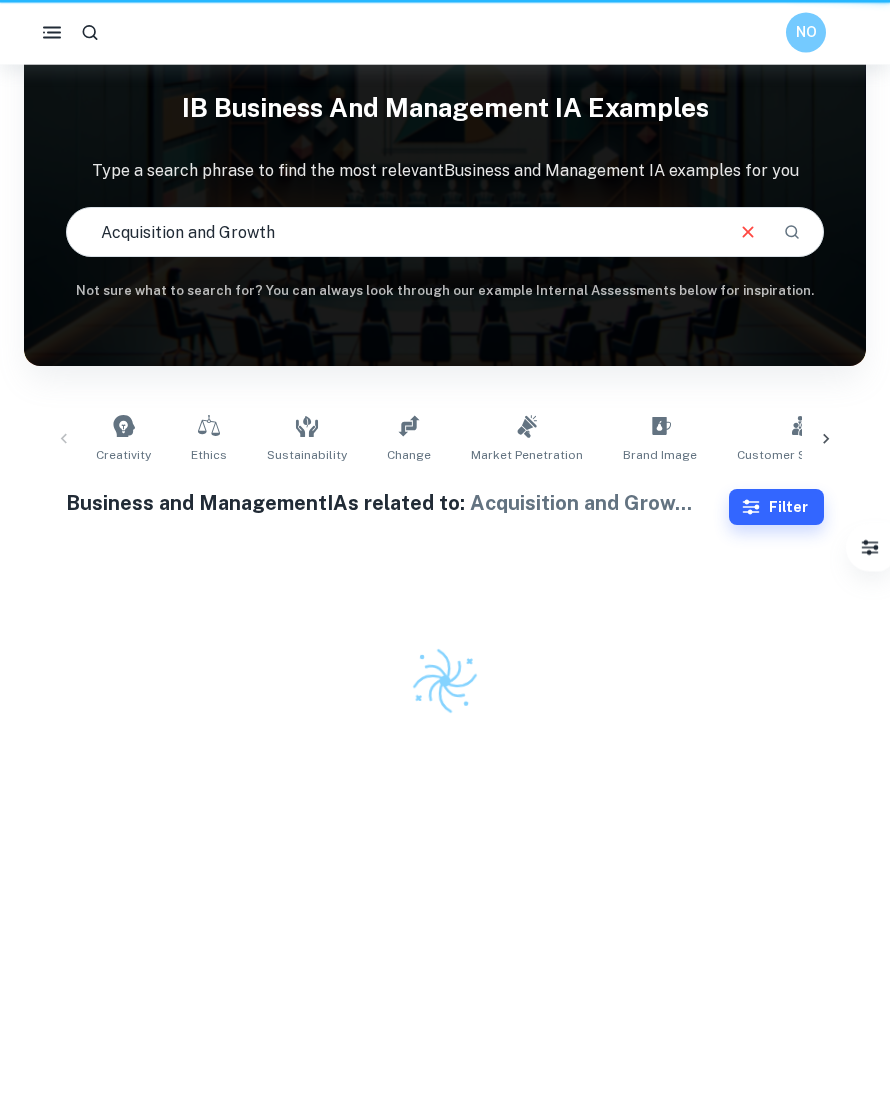 scroll, scrollTop: 58, scrollLeft: 0, axis: vertical 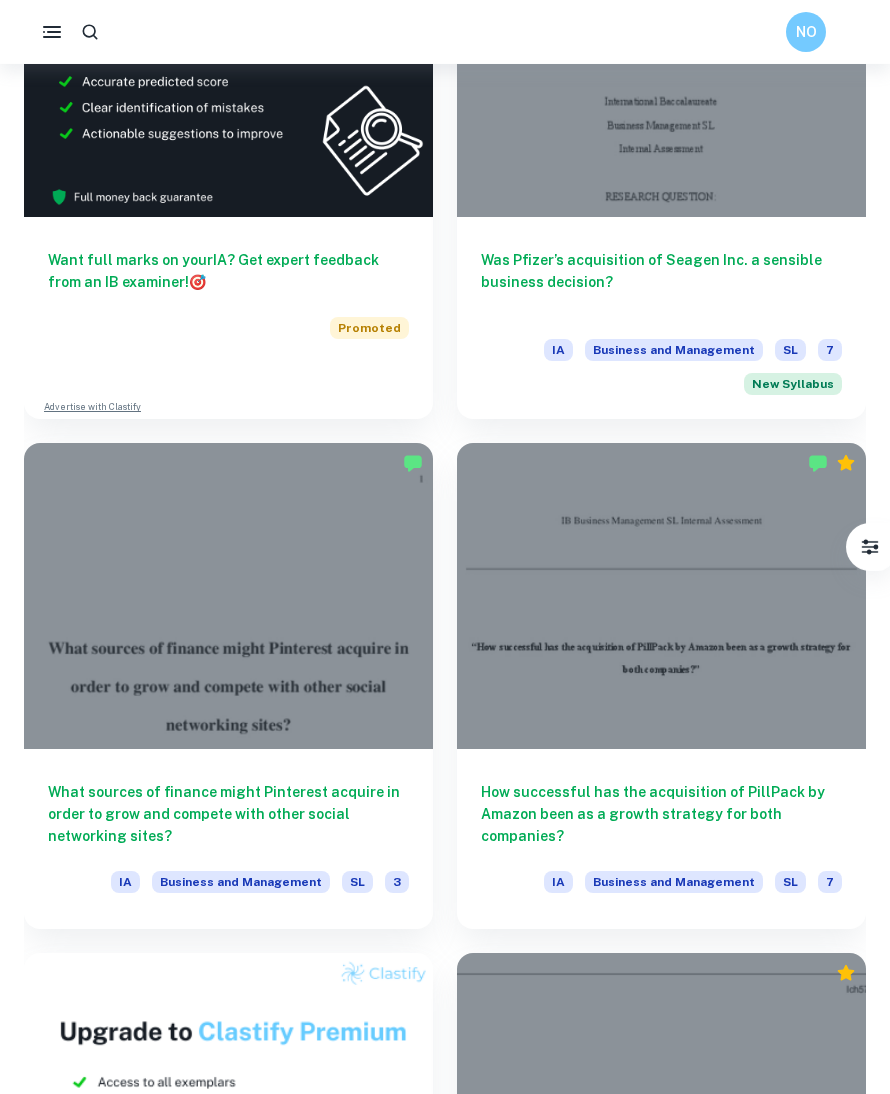 click on "Was Pfizer’s acquisition of Seagen Inc. a sensible business decision?" at bounding box center [661, 282] 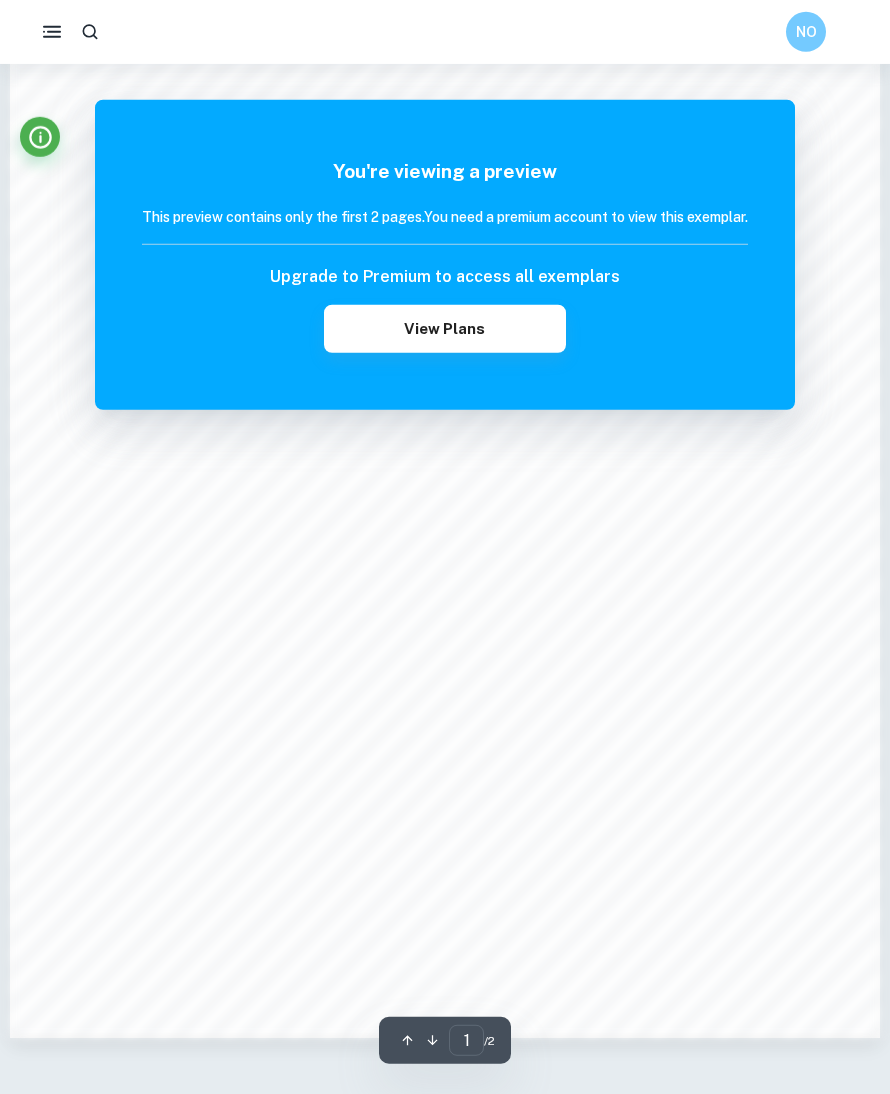 scroll, scrollTop: 1539, scrollLeft: 0, axis: vertical 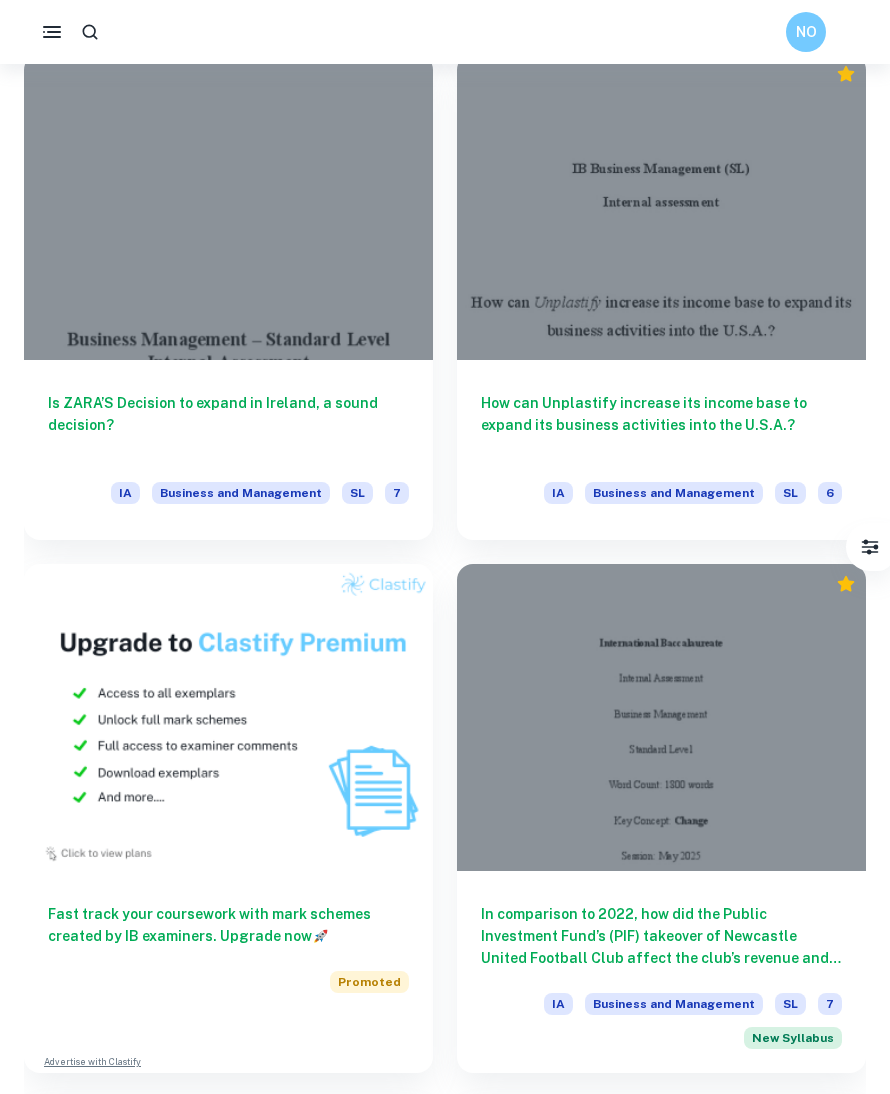 click at bounding box center [228, 207] 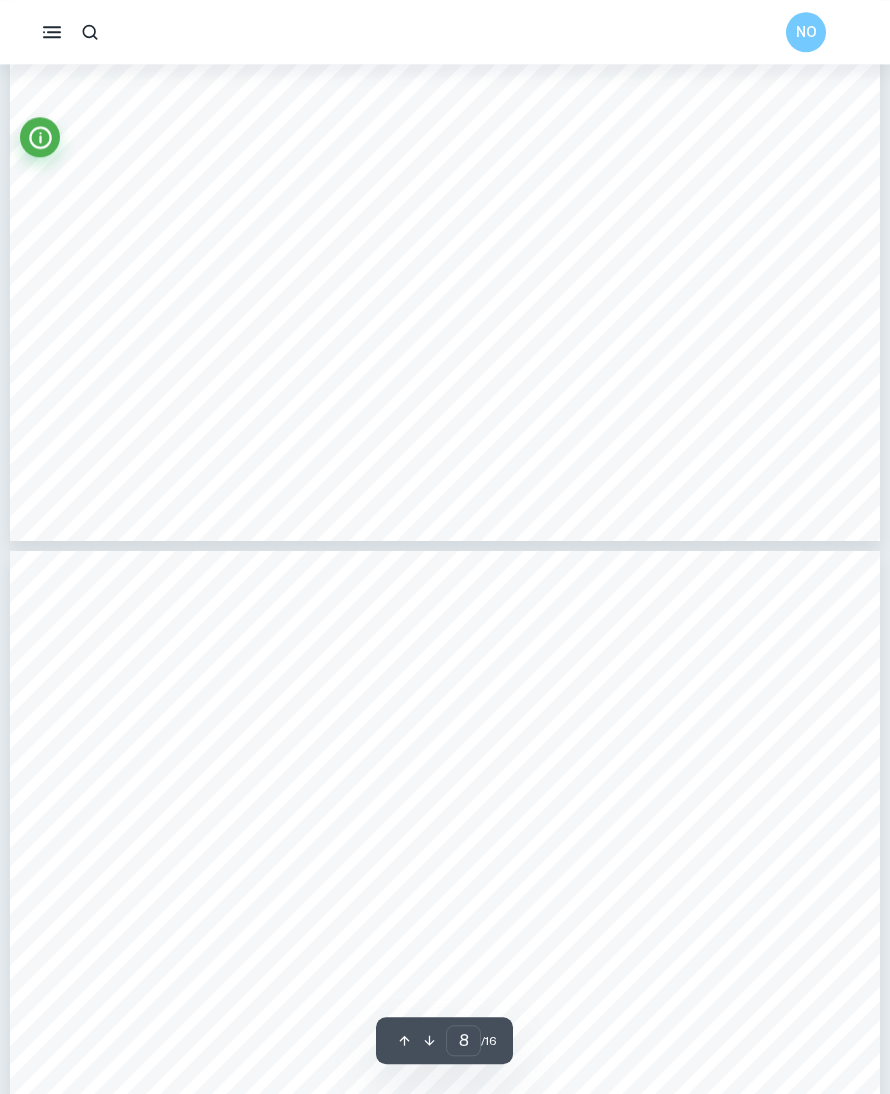scroll, scrollTop: 8587, scrollLeft: 0, axis: vertical 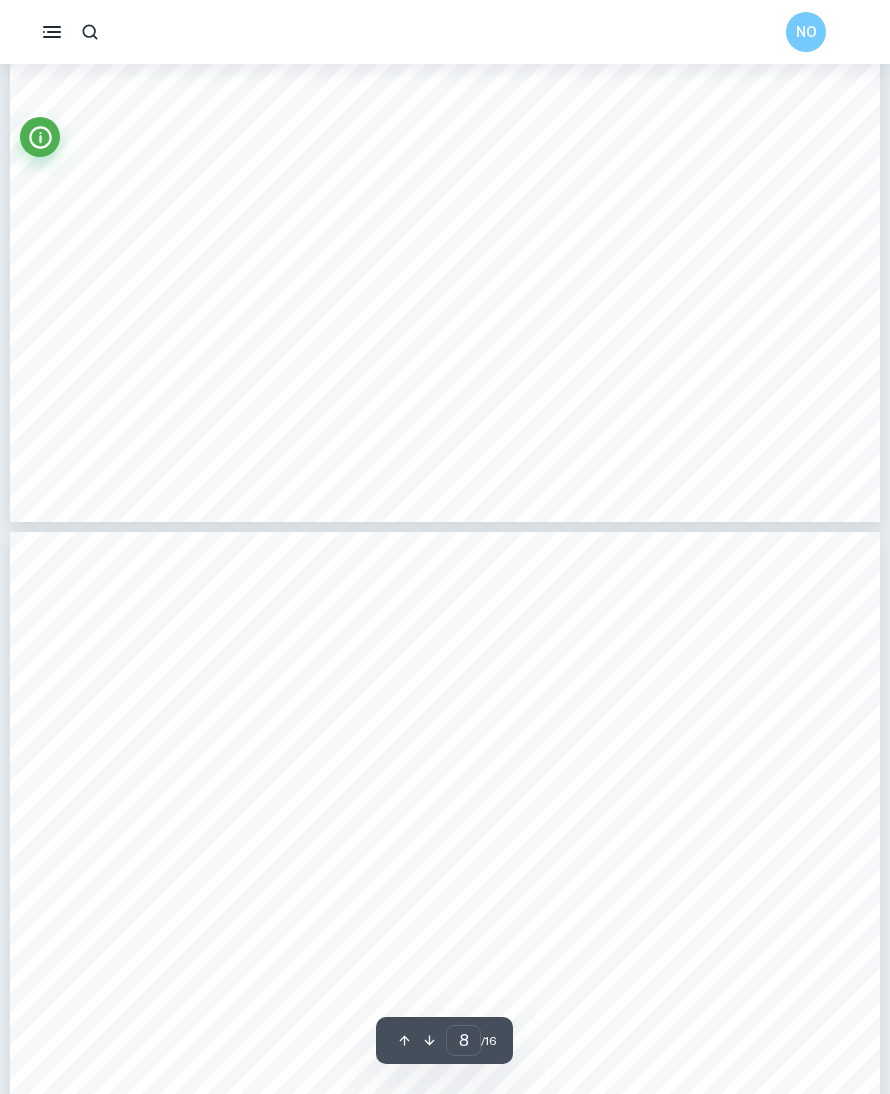 type on "7" 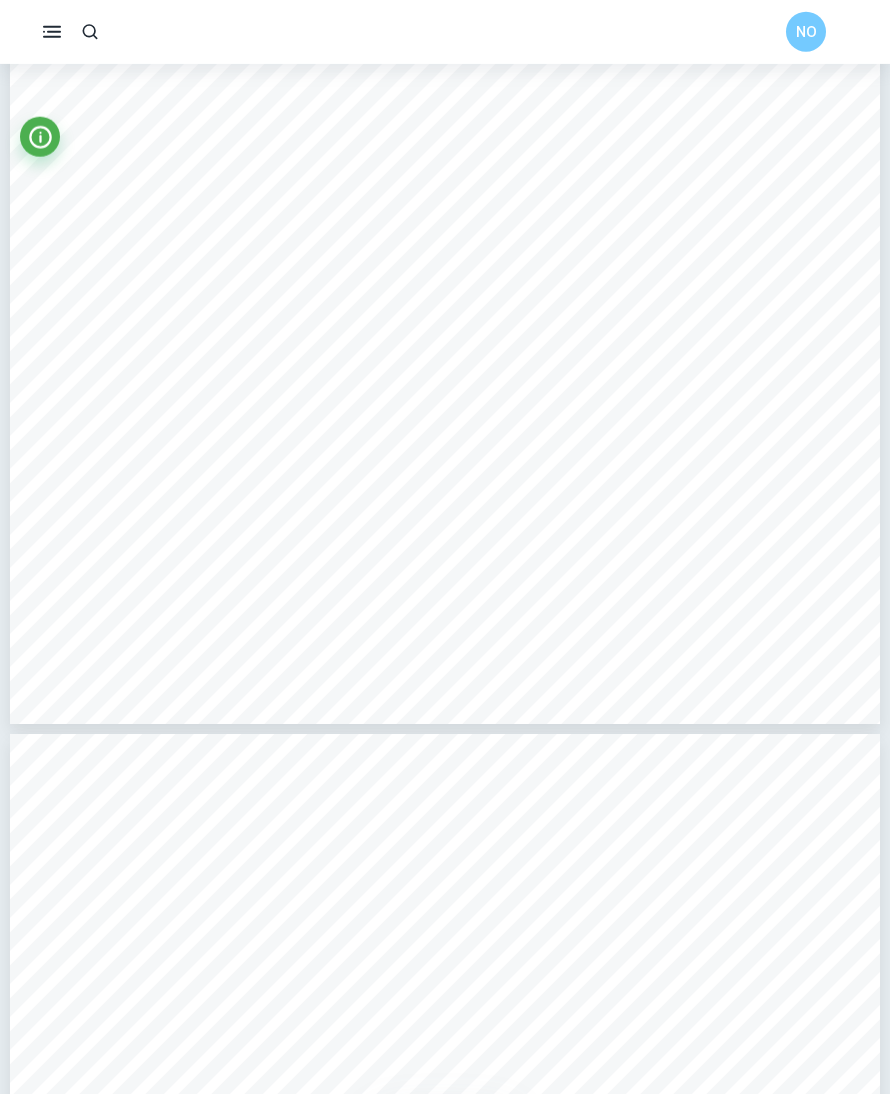 scroll, scrollTop: 8319, scrollLeft: 0, axis: vertical 